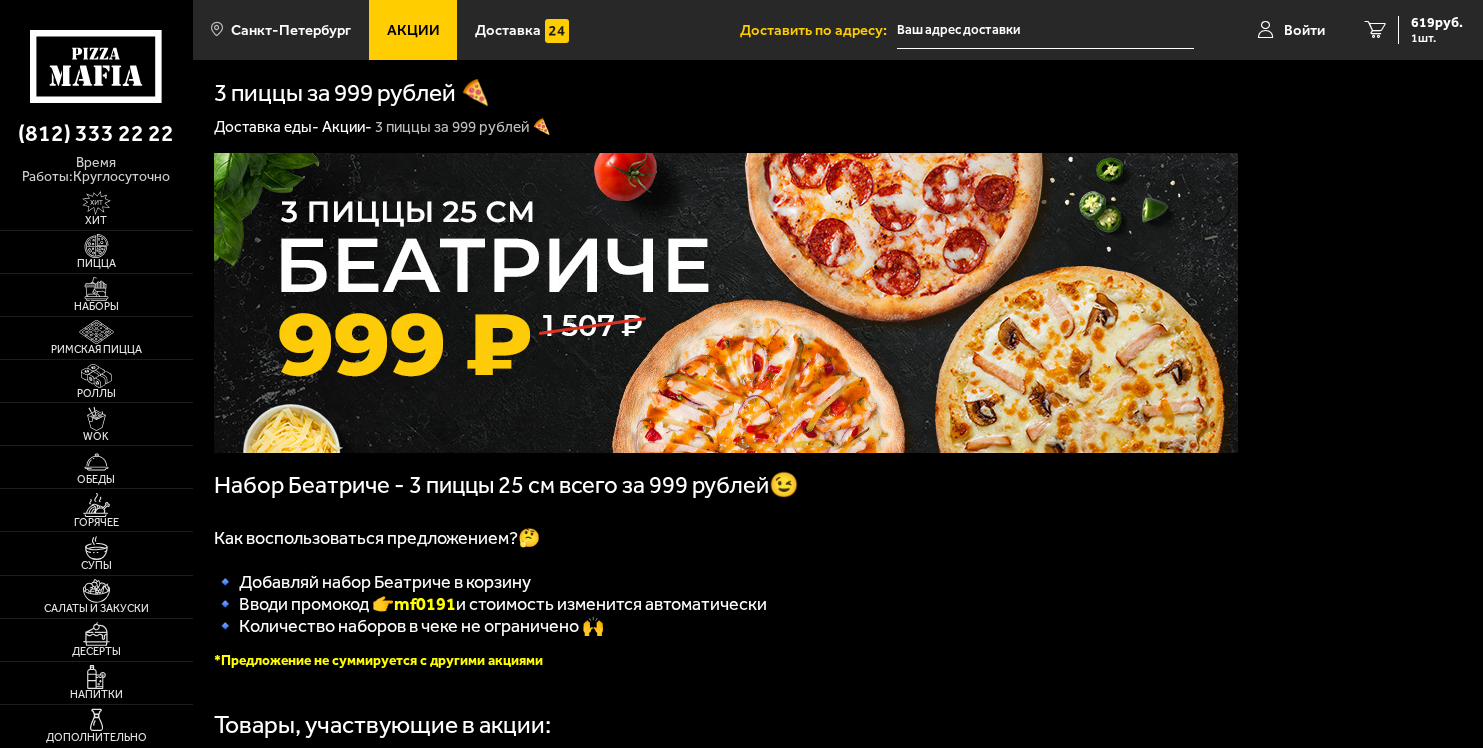 type on "улица Белы Куна, 25" 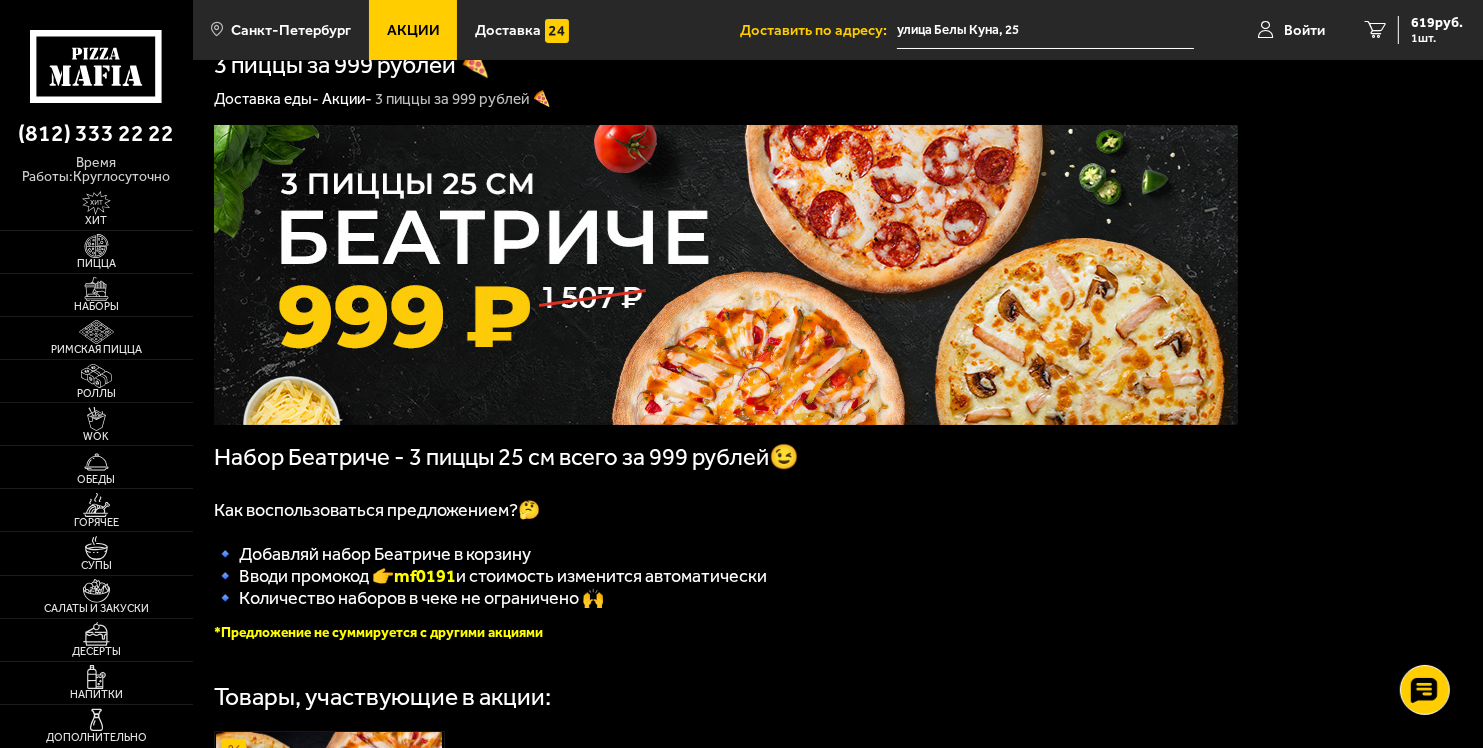scroll, scrollTop: 4, scrollLeft: 0, axis: vertical 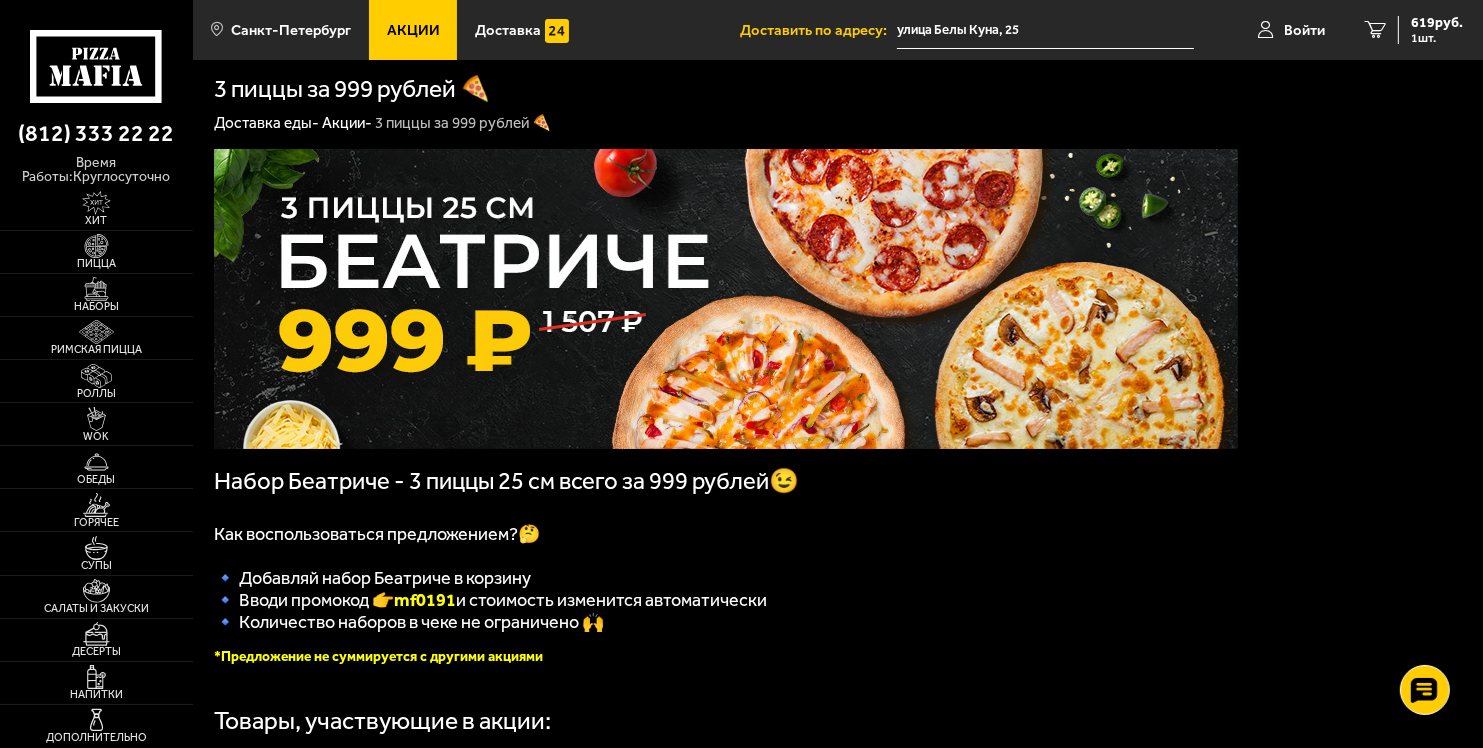 click at bounding box center [726, 299] 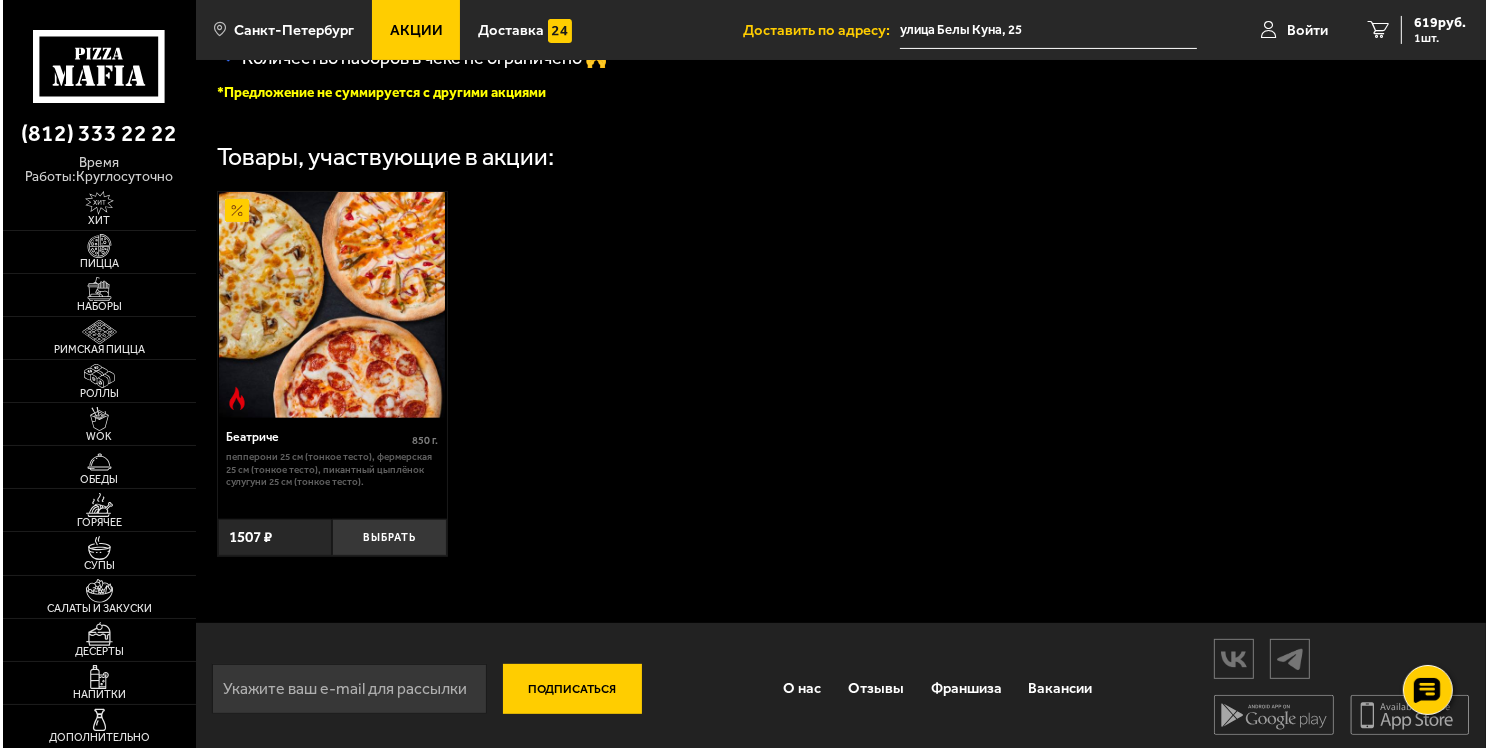scroll, scrollTop: 603, scrollLeft: 0, axis: vertical 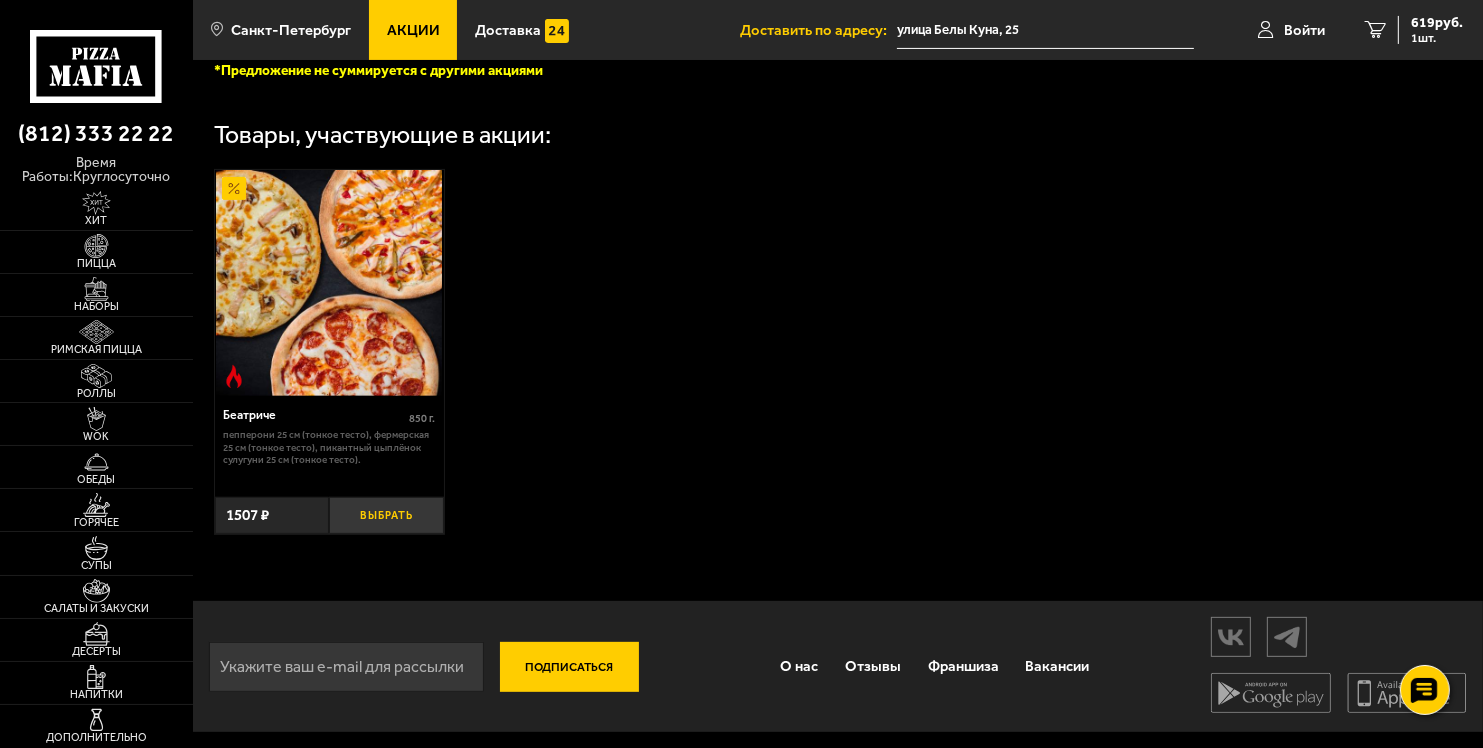 click on "Выбрать" at bounding box center [386, 516] 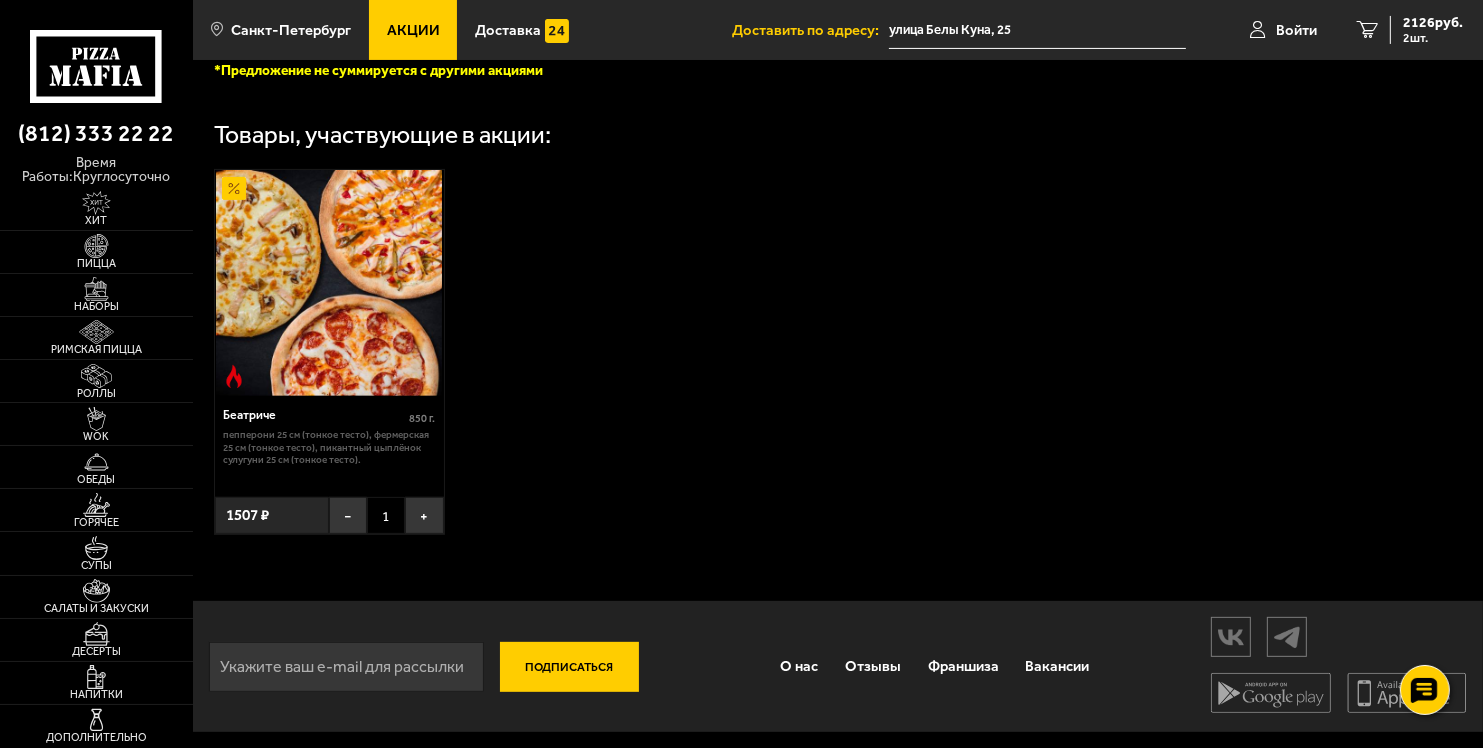 click at bounding box center (329, 283) 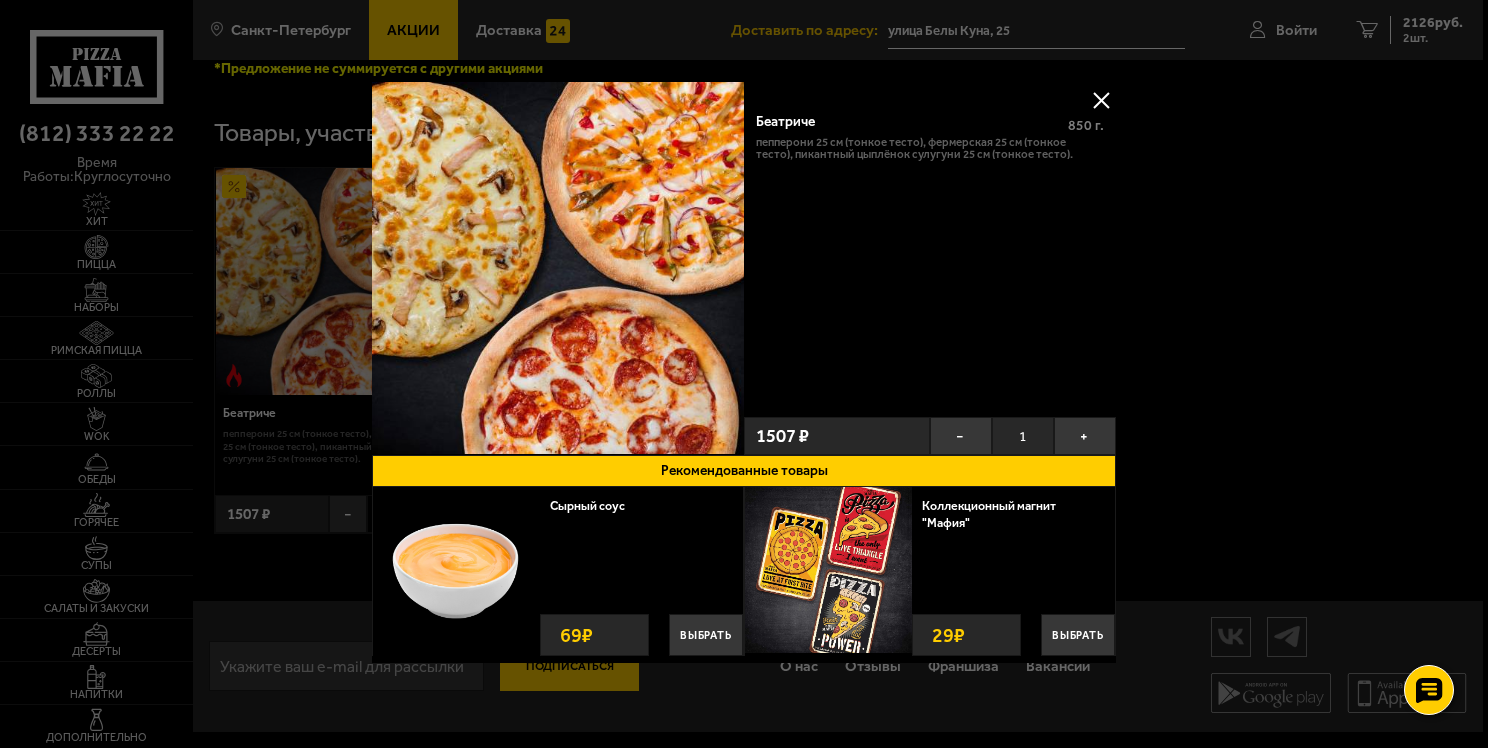 click at bounding box center (558, 267) 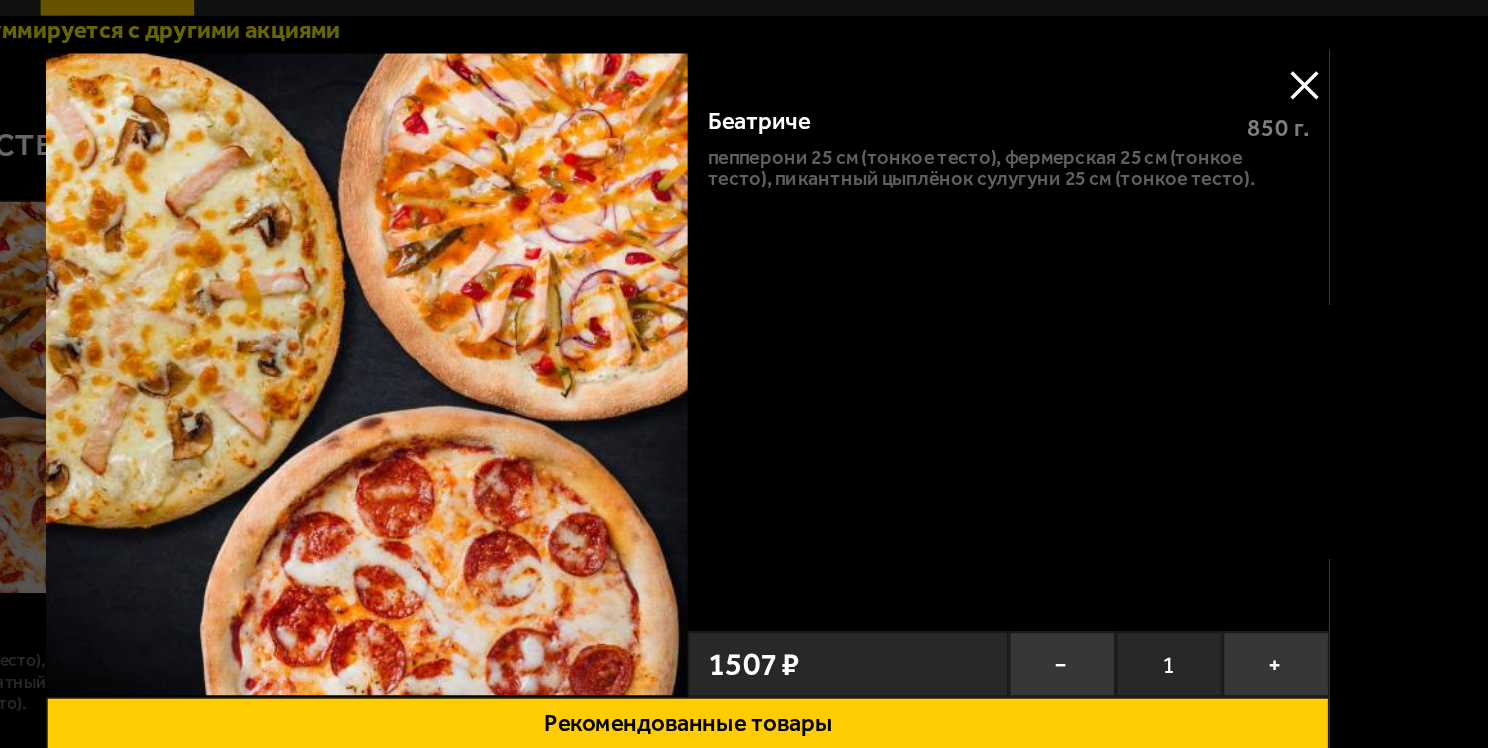 scroll, scrollTop: 603, scrollLeft: 0, axis: vertical 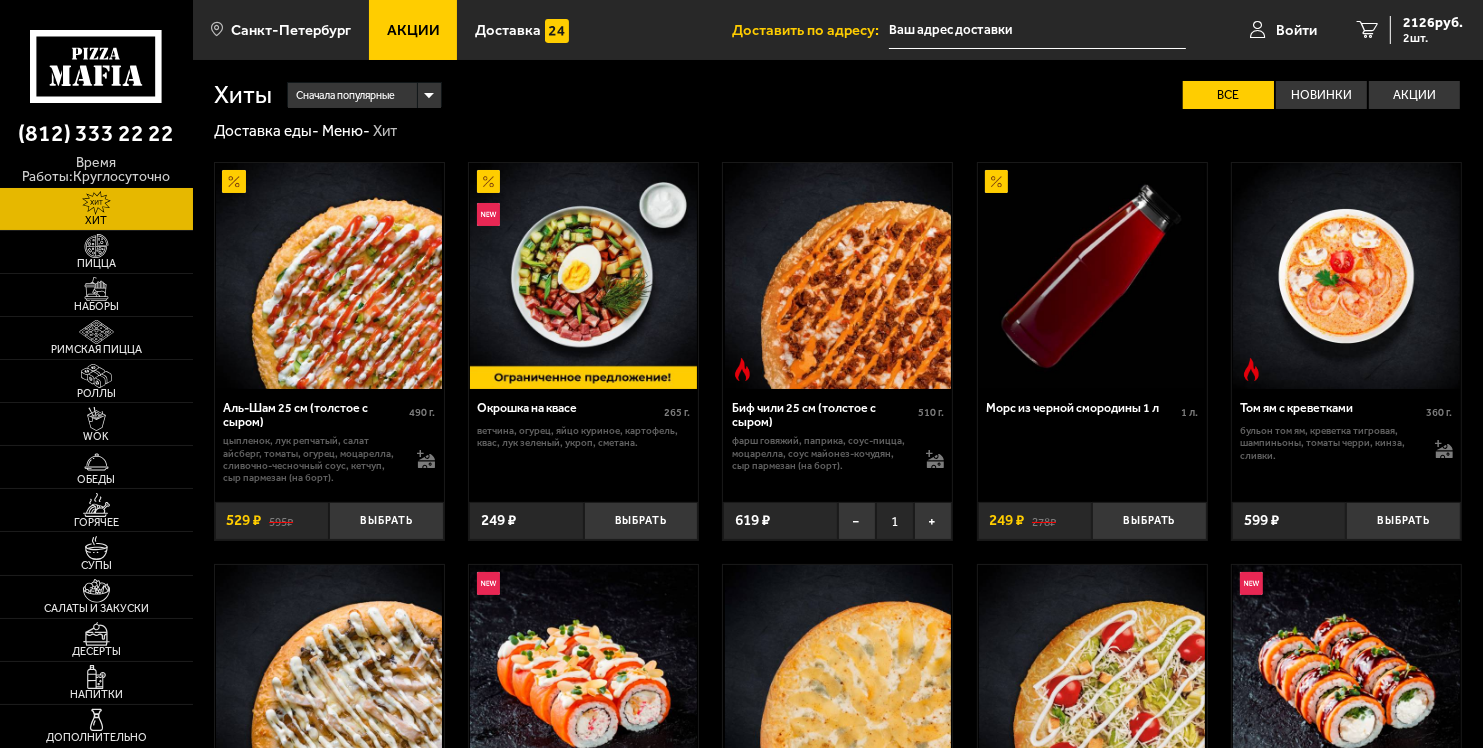 type on "улица Белы Куна, 25" 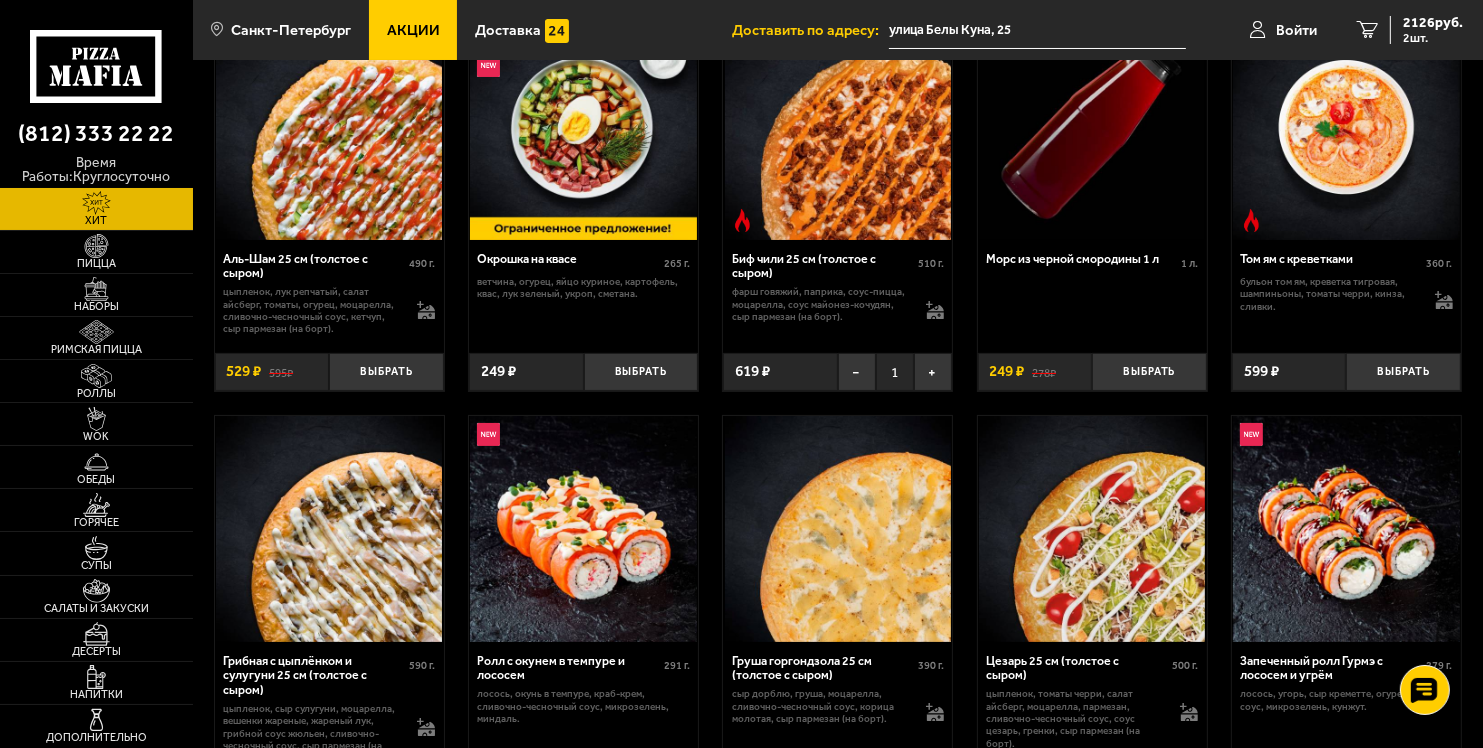 scroll, scrollTop: 0, scrollLeft: 0, axis: both 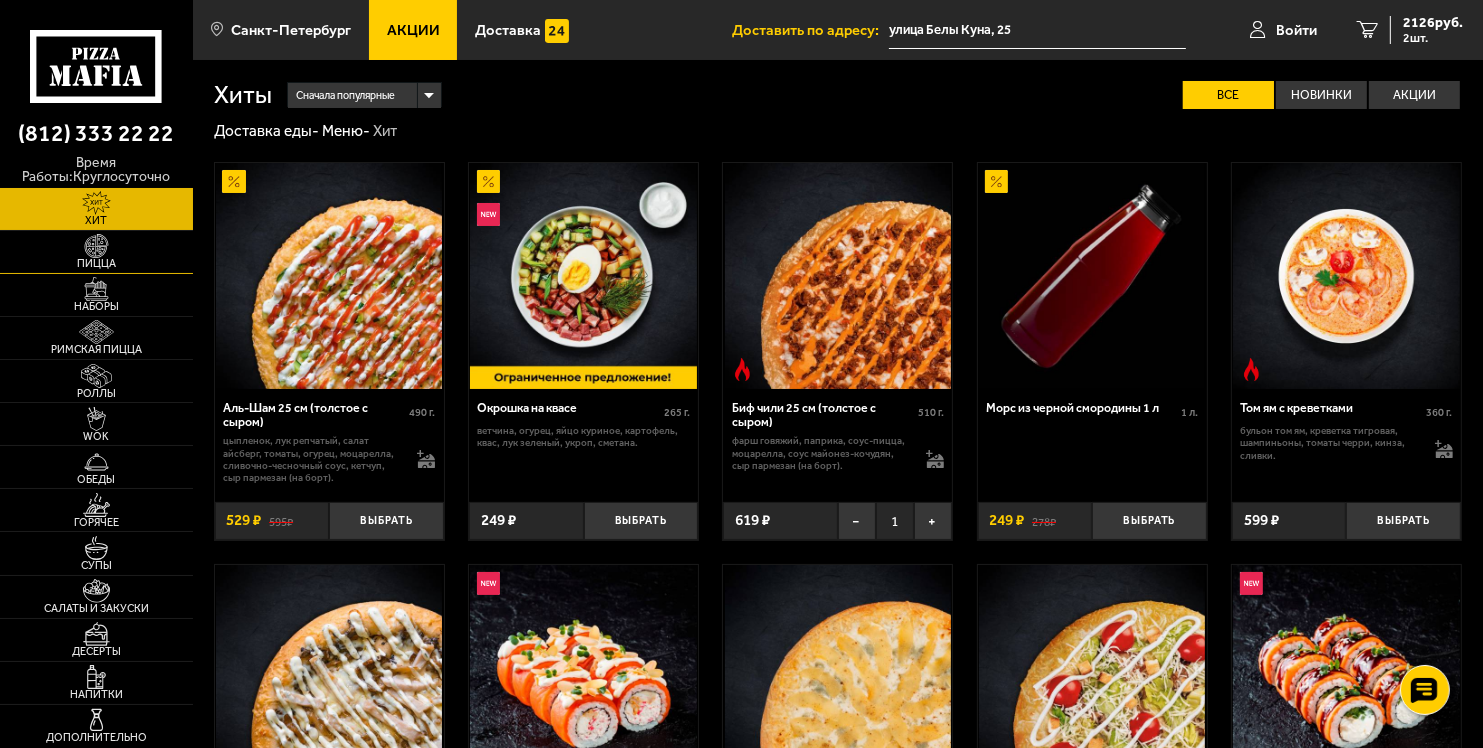 click at bounding box center [96, 246] 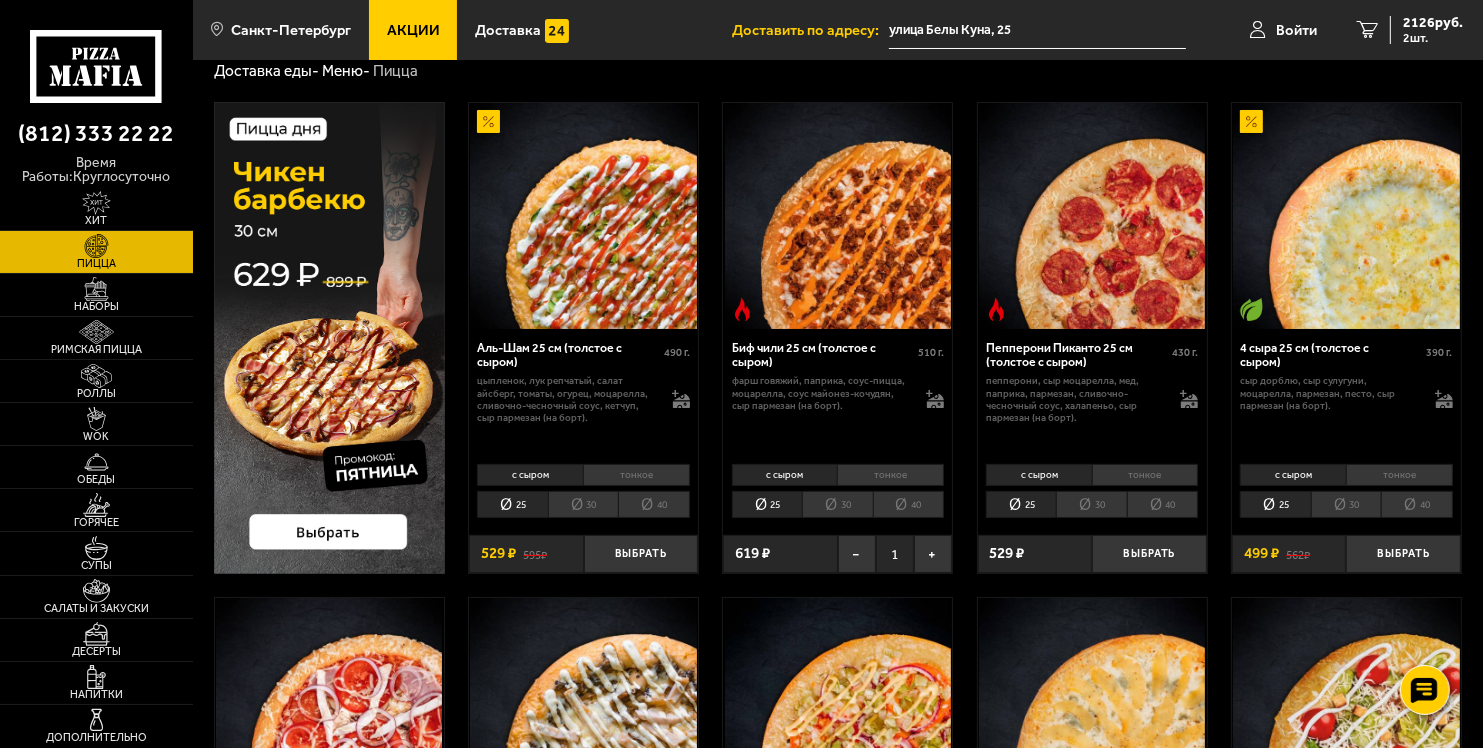 scroll, scrollTop: 107, scrollLeft: 0, axis: vertical 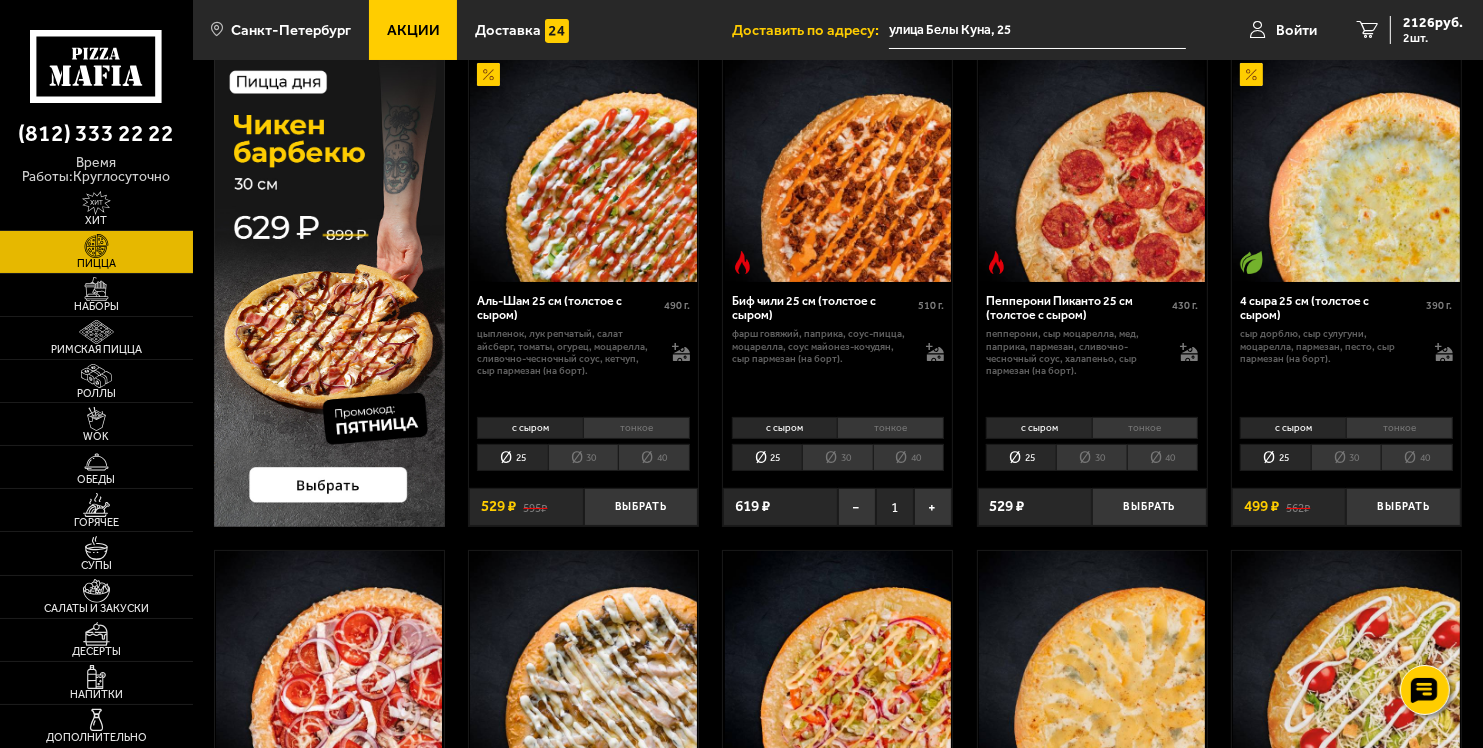 click at bounding box center (1346, 169) 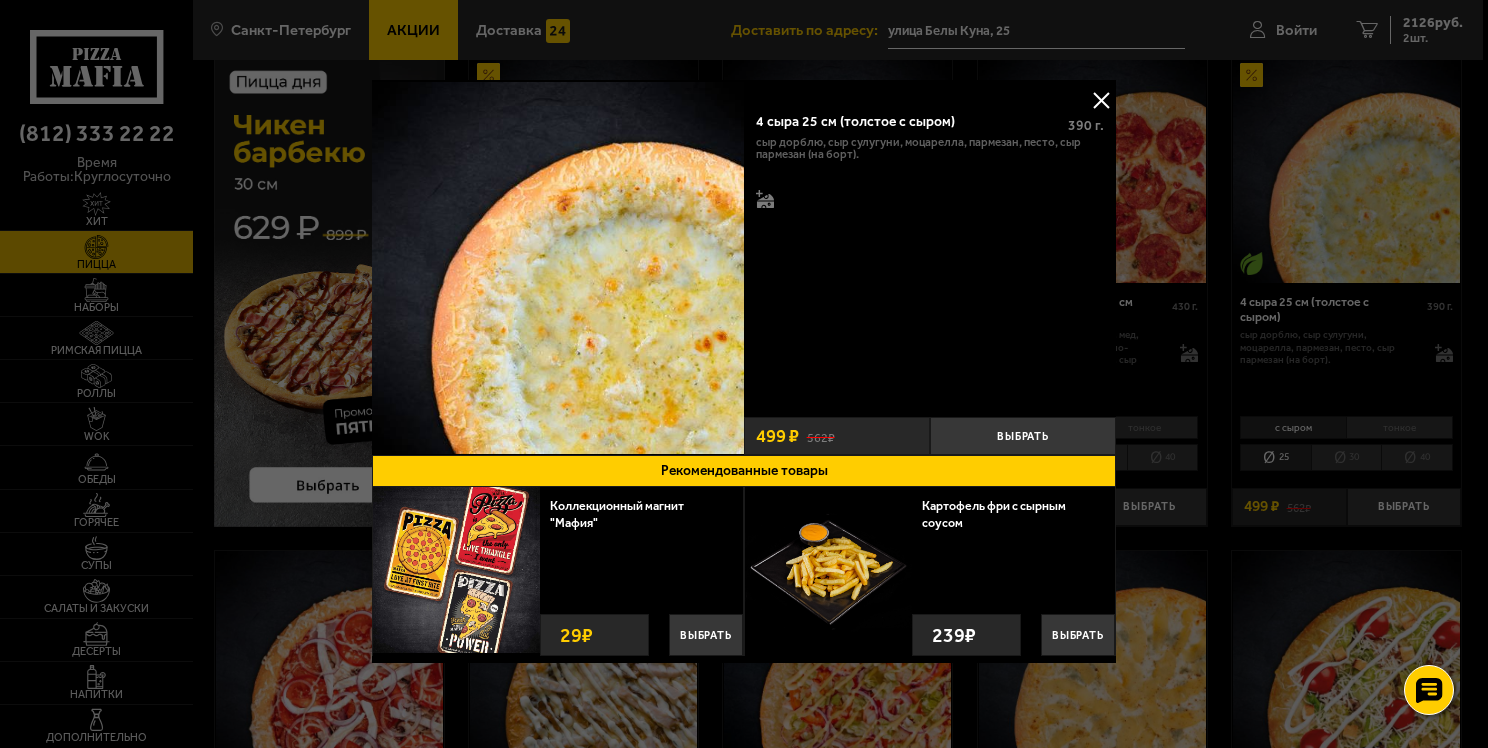 click on "сыр дорблю, сыр сулугуни, моцарелла, пармезан, песто, сыр пармезан (на борт)." at bounding box center [930, 174] 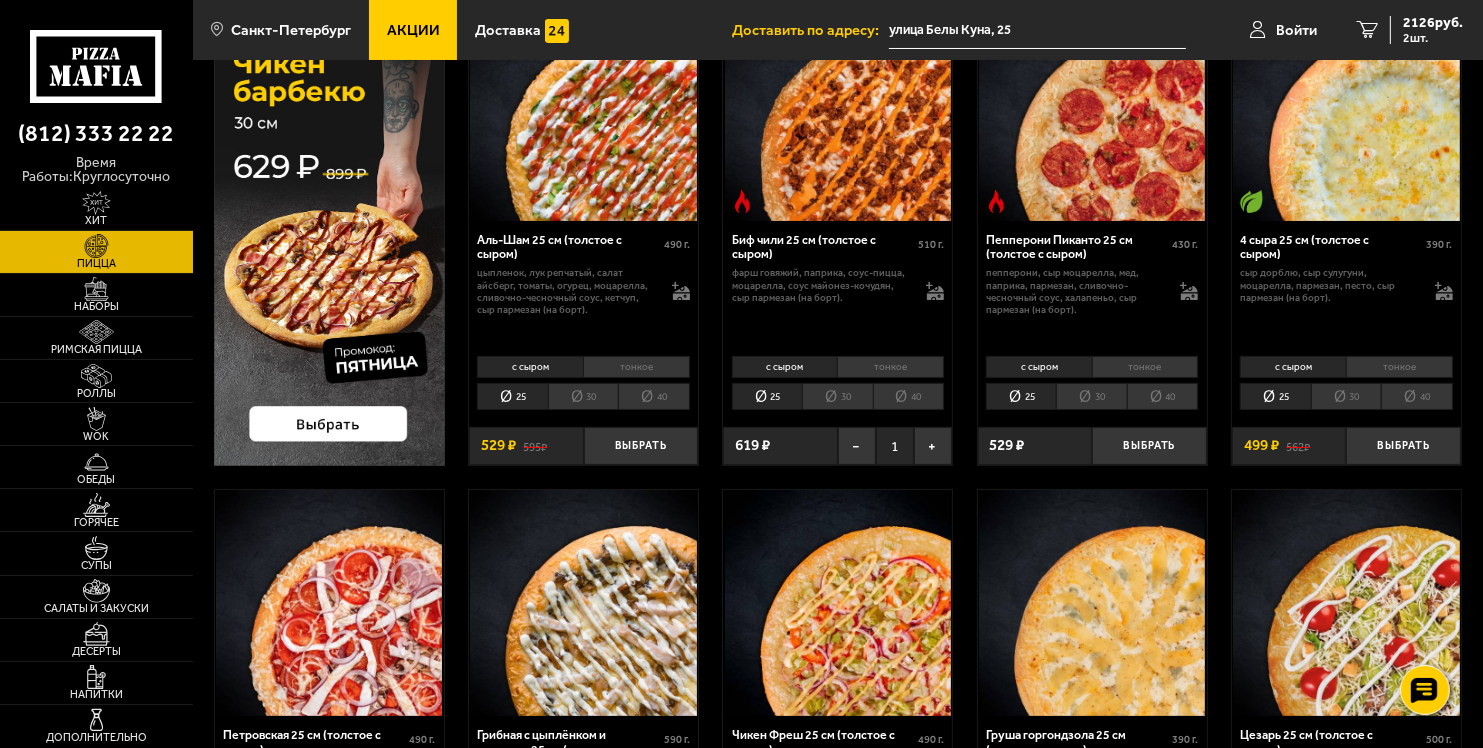 scroll, scrollTop: 138, scrollLeft: 0, axis: vertical 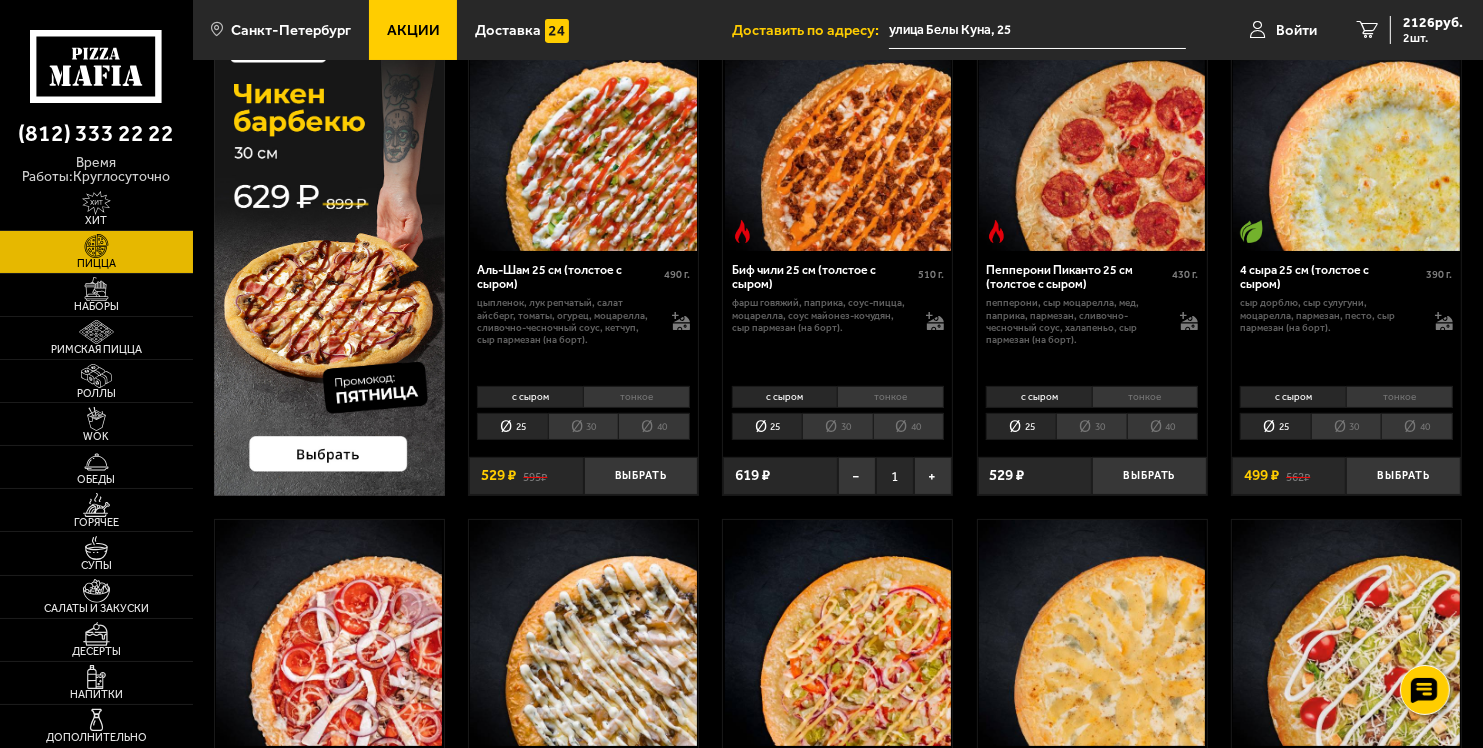 click on "4 сыра 25 см (толстое с сыром)" at bounding box center [1333, 278] 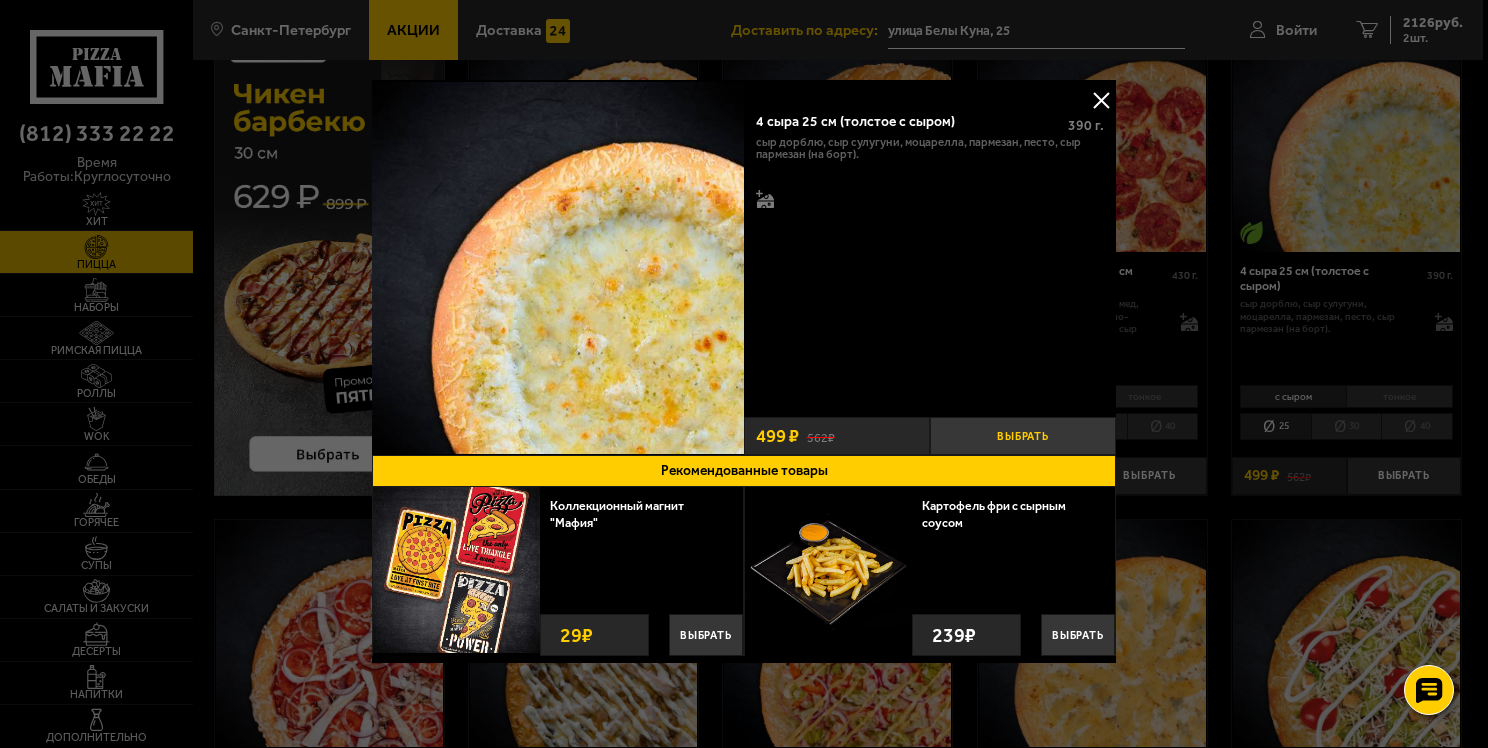 click on "Выбрать" at bounding box center (1023, 436) 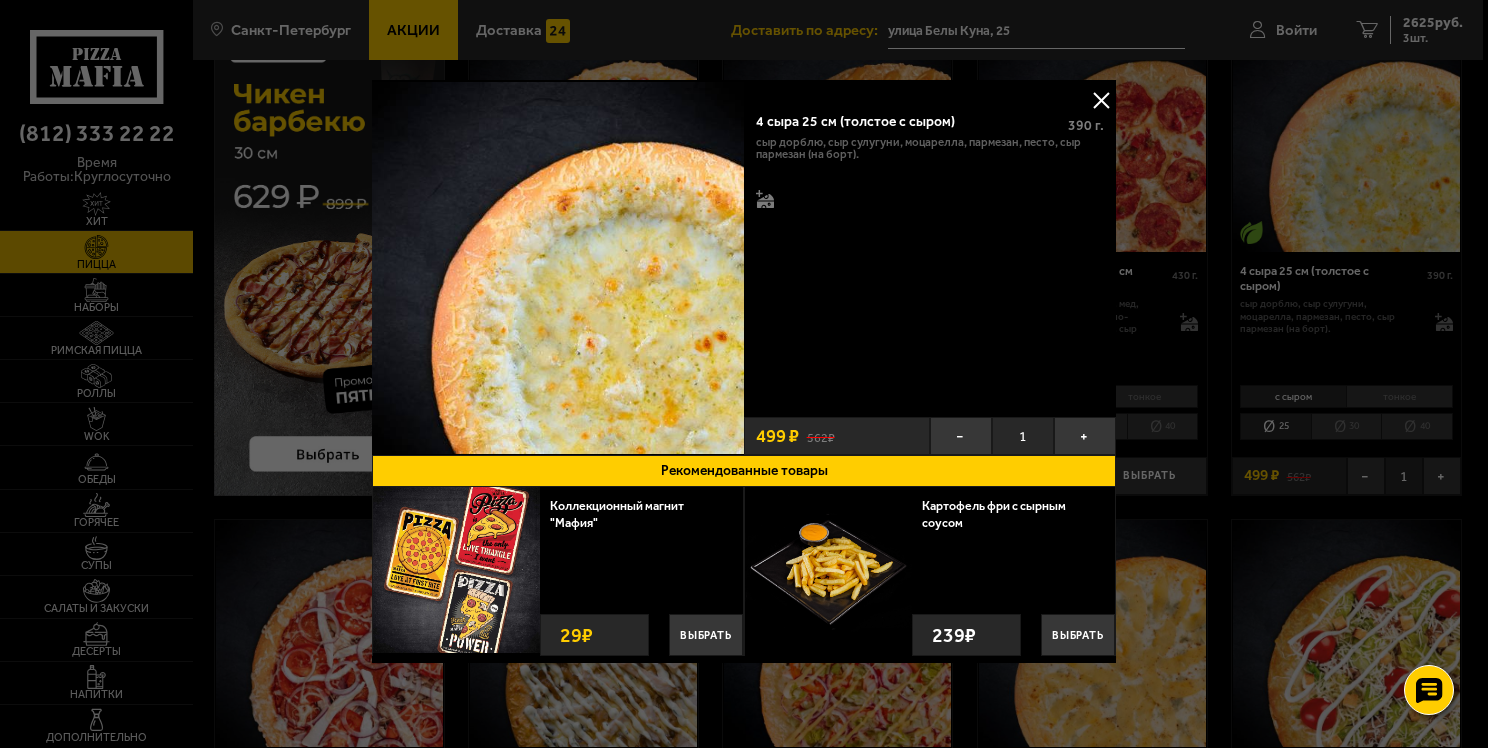 click at bounding box center (744, 374) 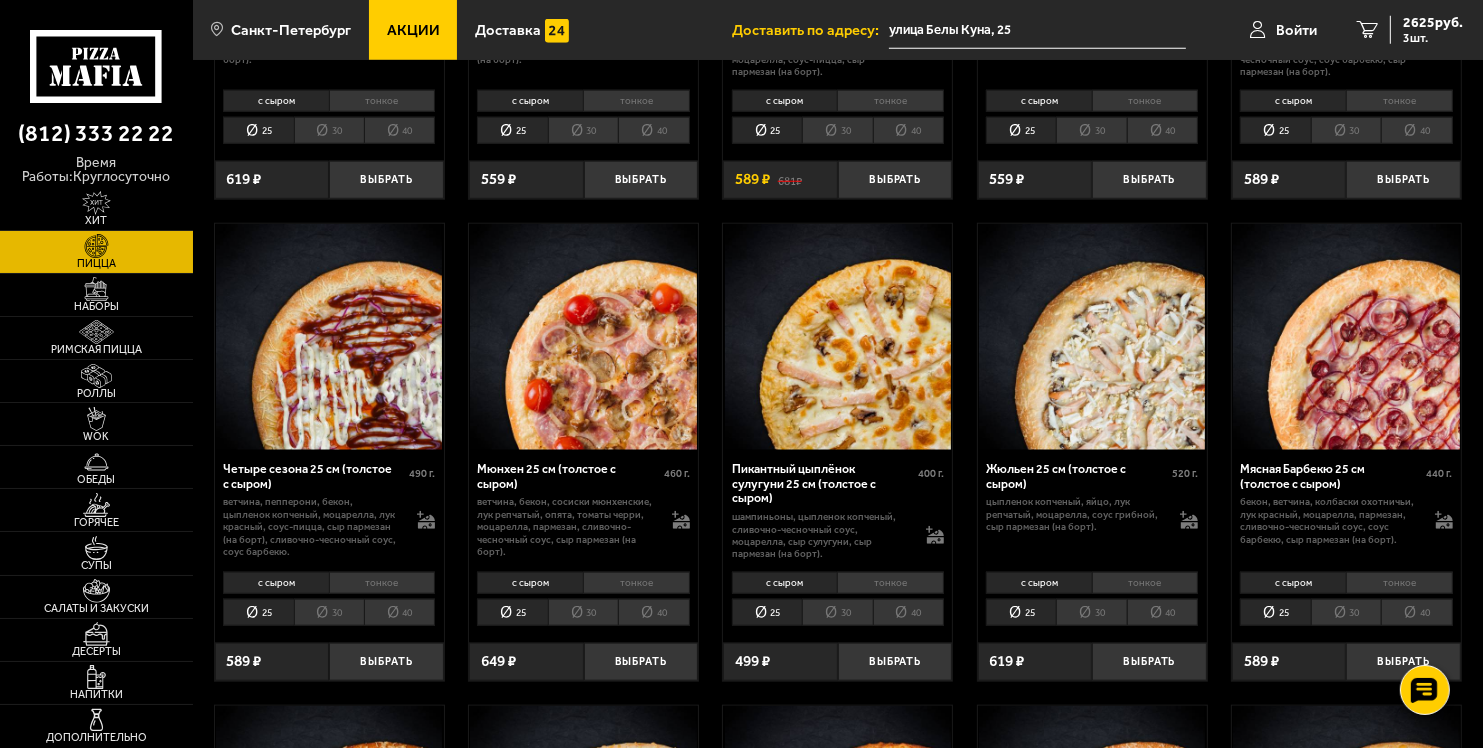 scroll, scrollTop: 1882, scrollLeft: 0, axis: vertical 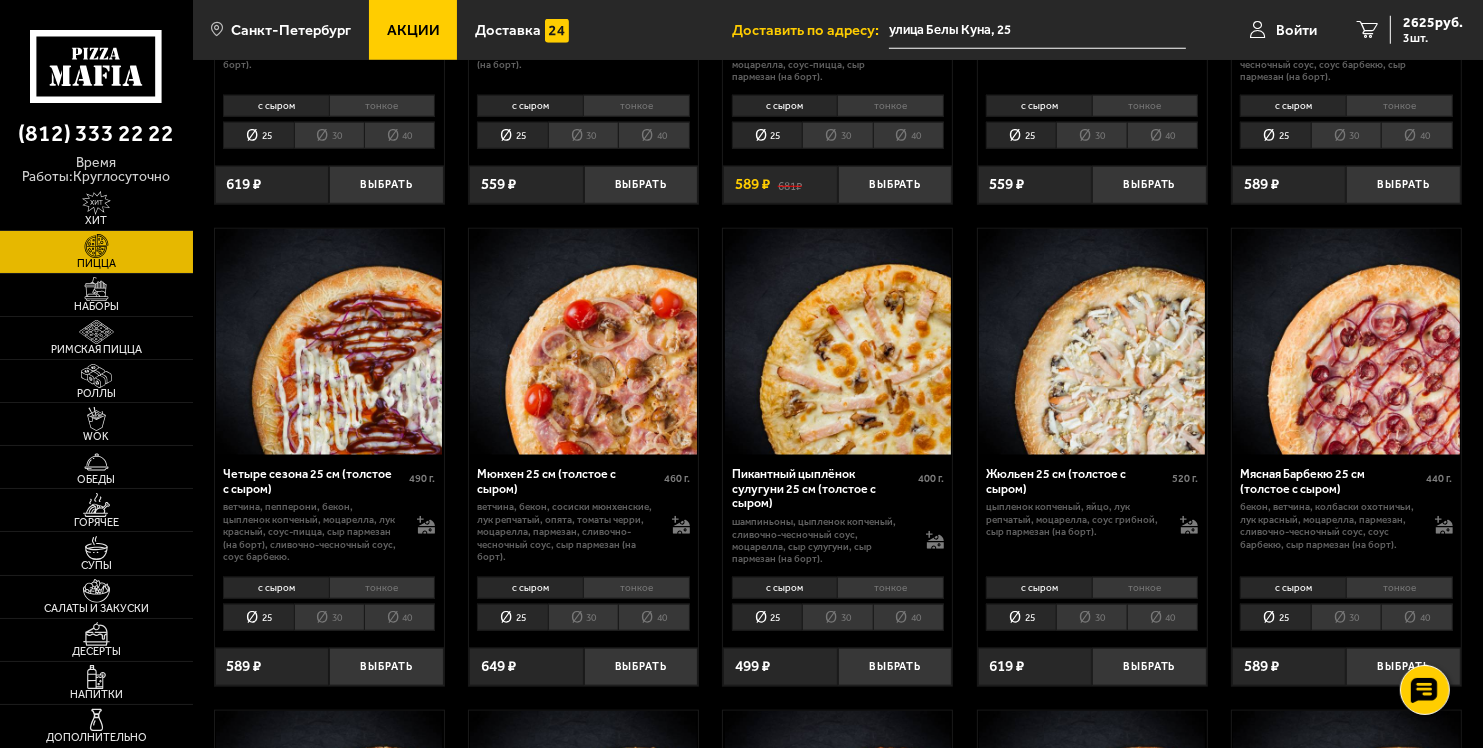 click at bounding box center [837, 342] 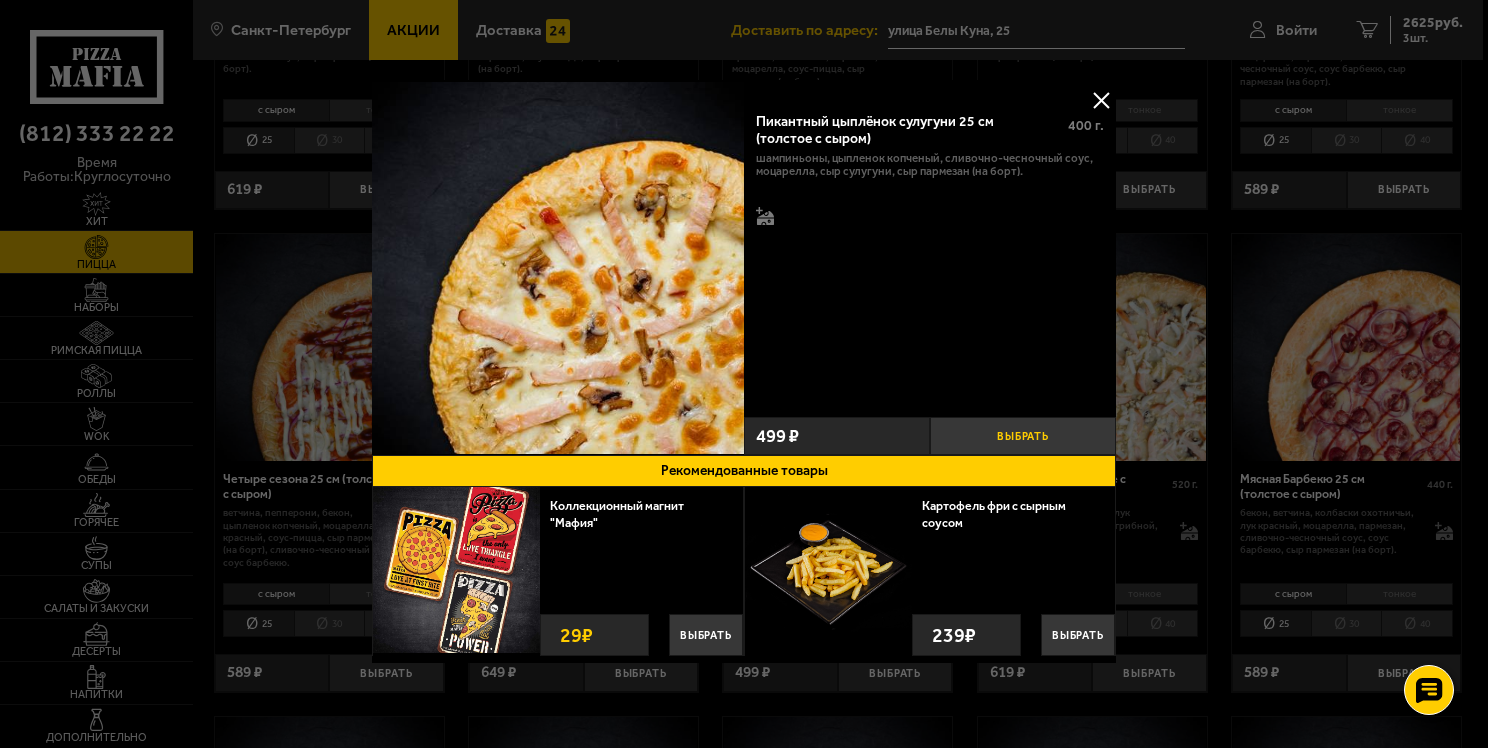 click on "Выбрать" at bounding box center [1023, 436] 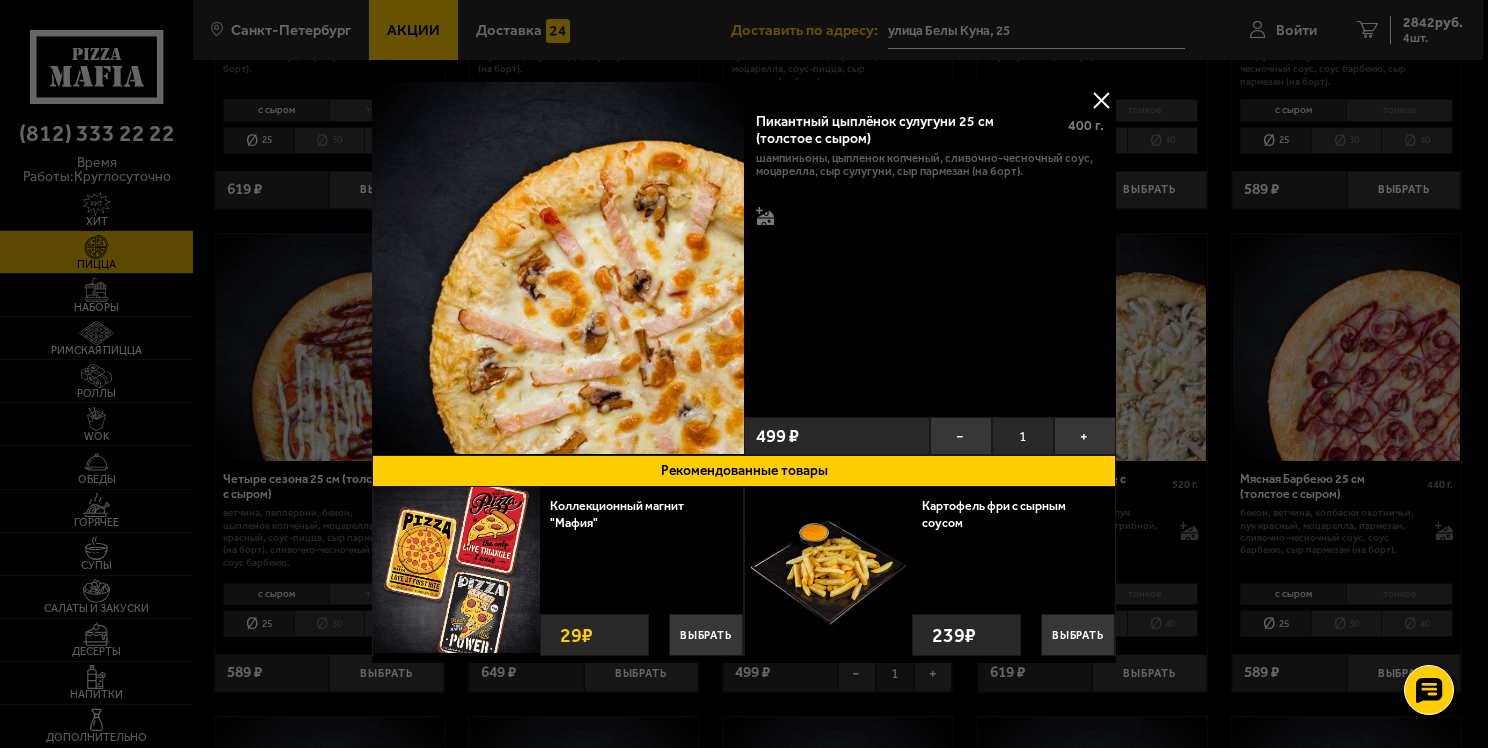 click at bounding box center (744, 374) 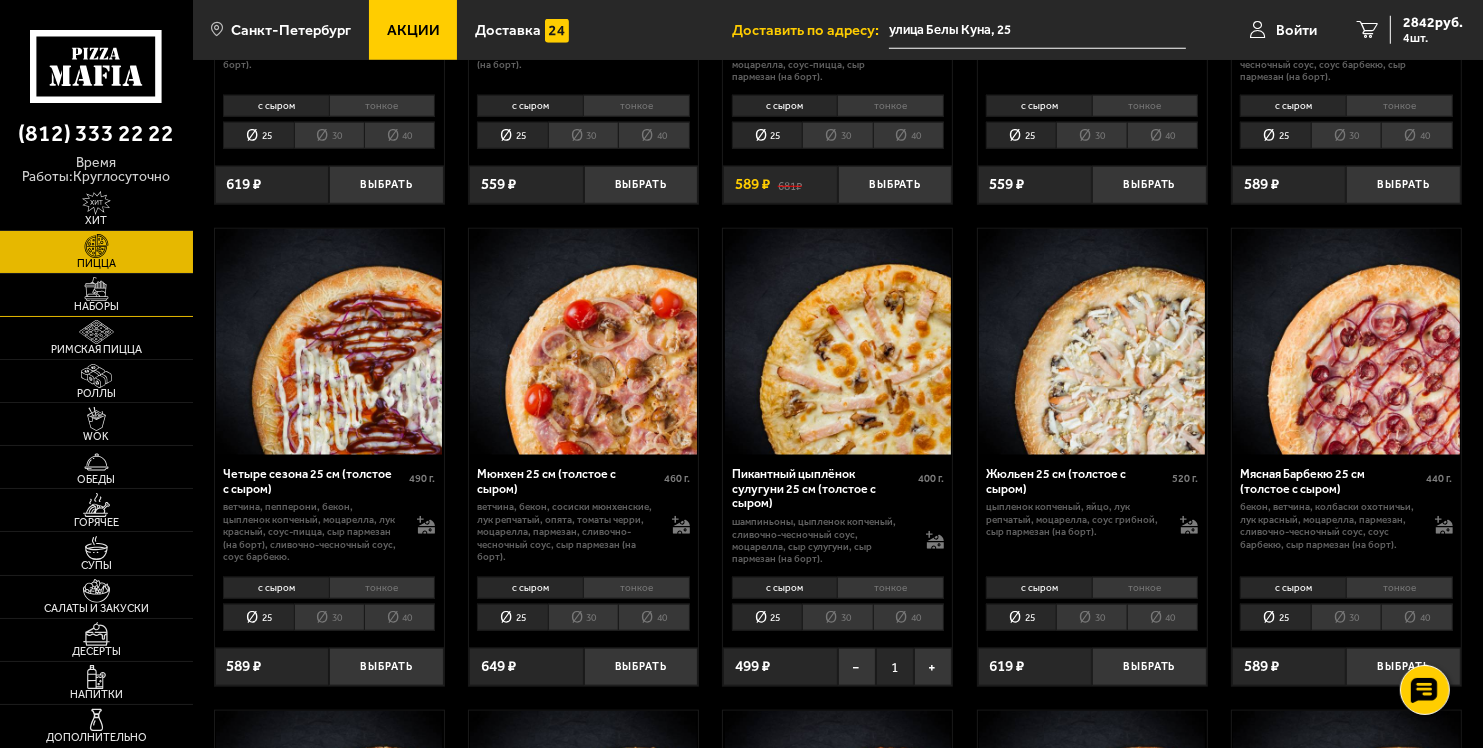 click at bounding box center [96, 289] 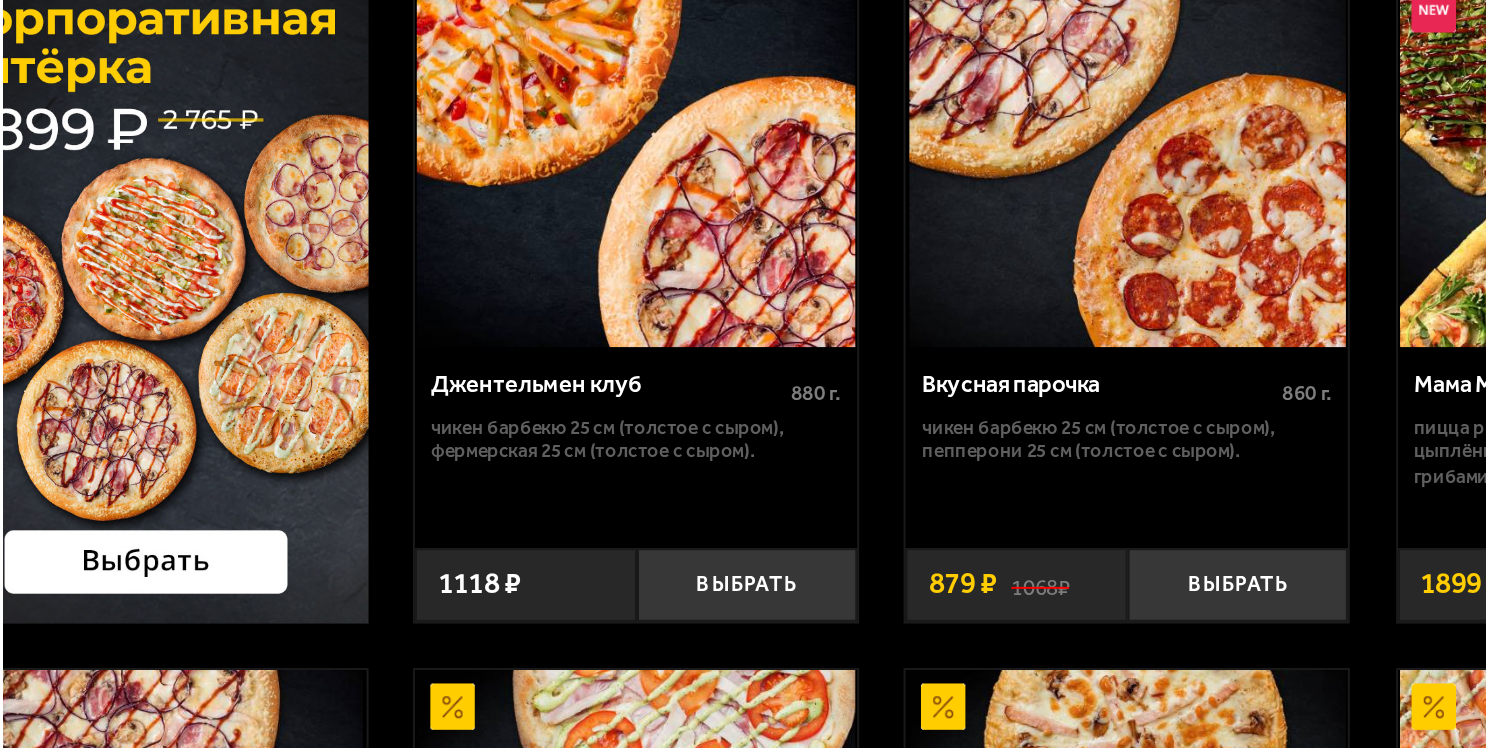 scroll, scrollTop: 31, scrollLeft: 0, axis: vertical 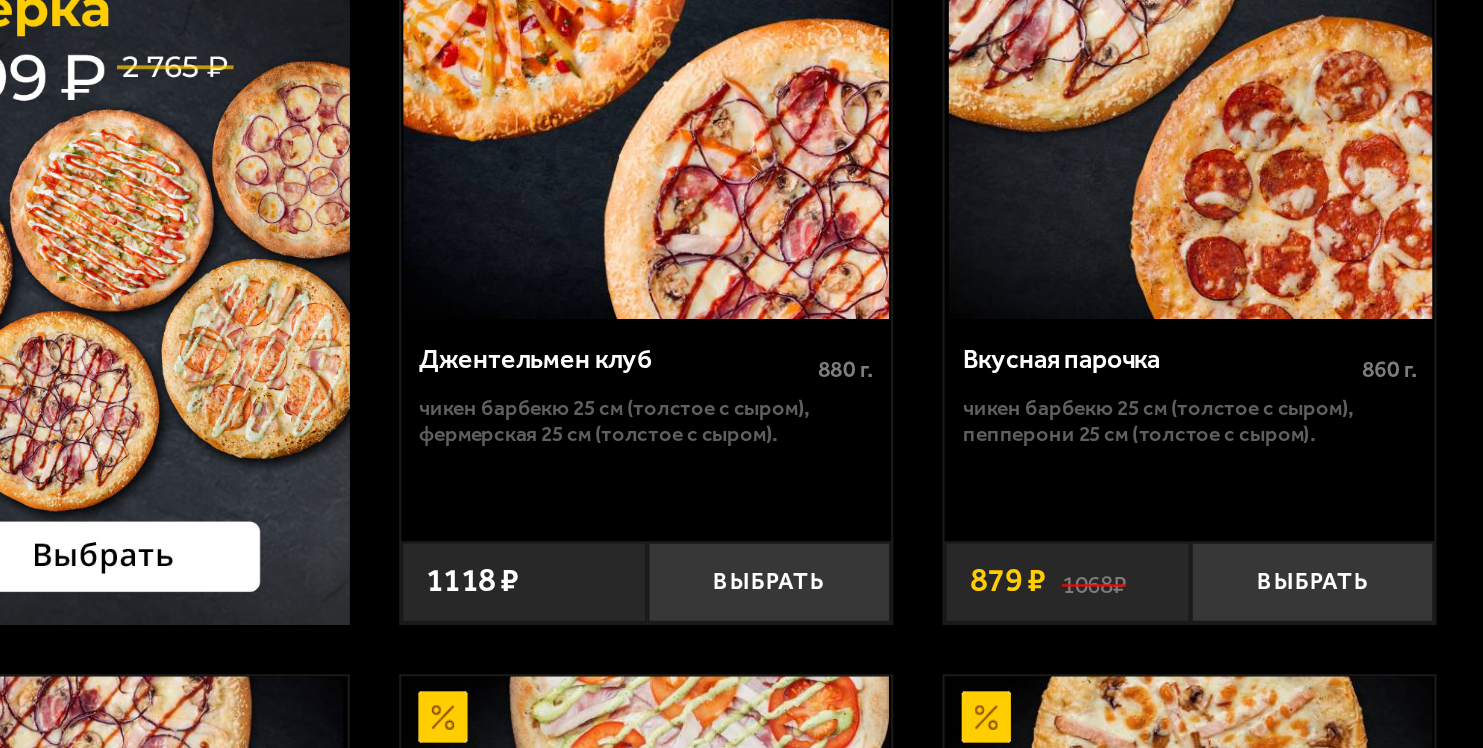 click at bounding box center (583, 245) 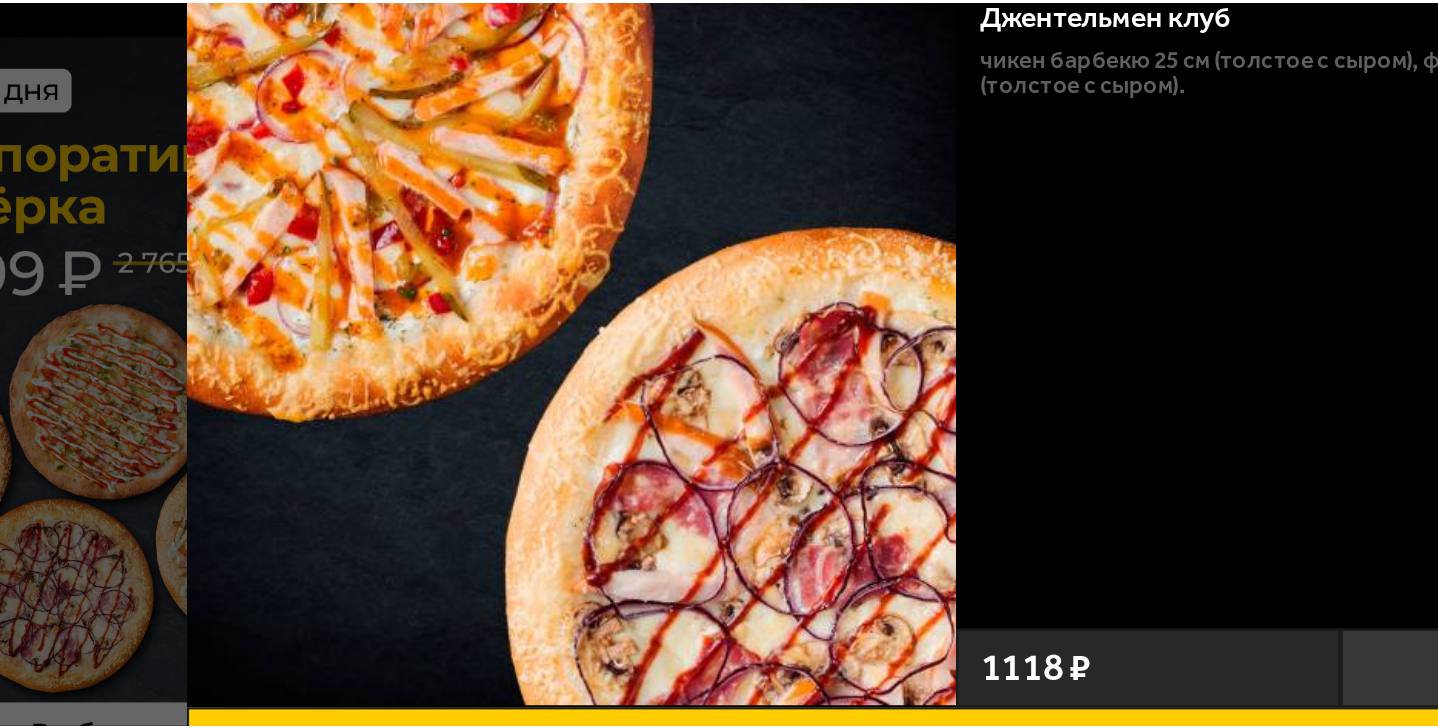scroll, scrollTop: 31, scrollLeft: 0, axis: vertical 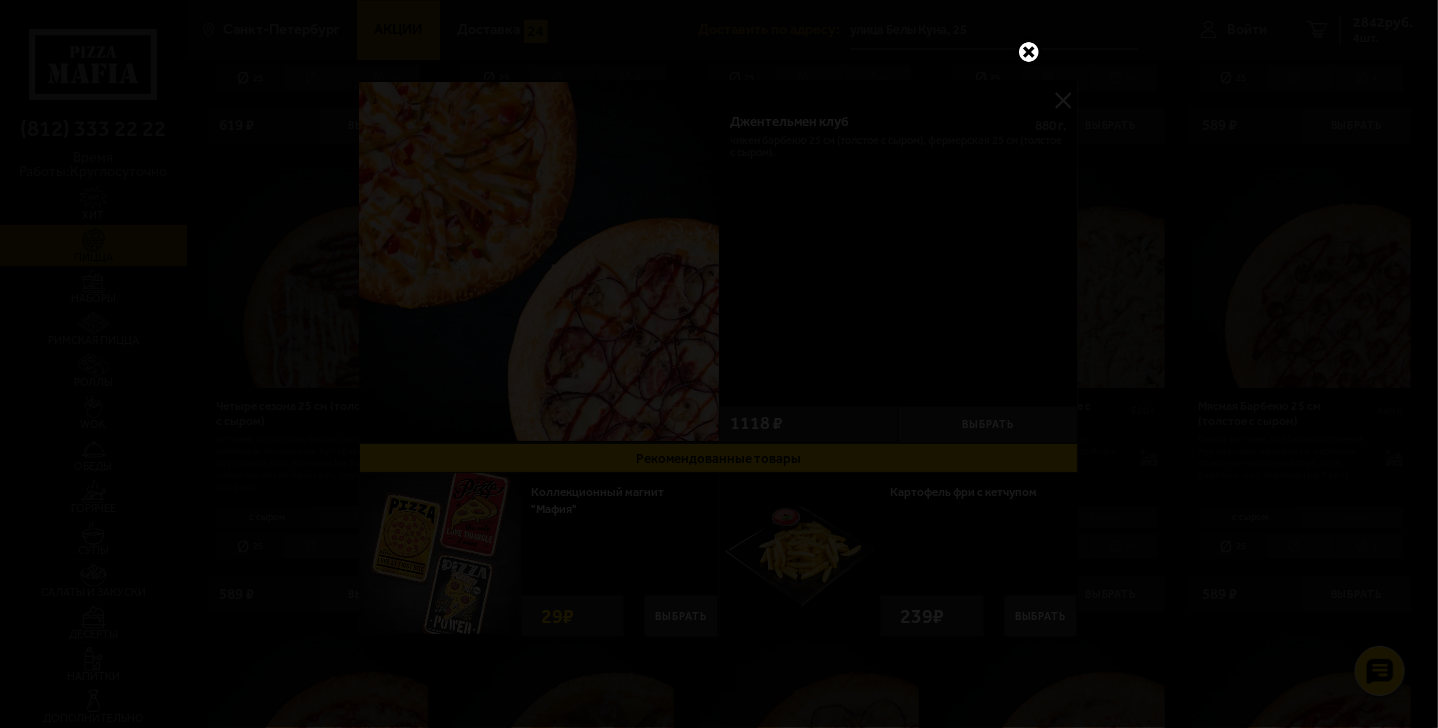 click at bounding box center (1029, 52) 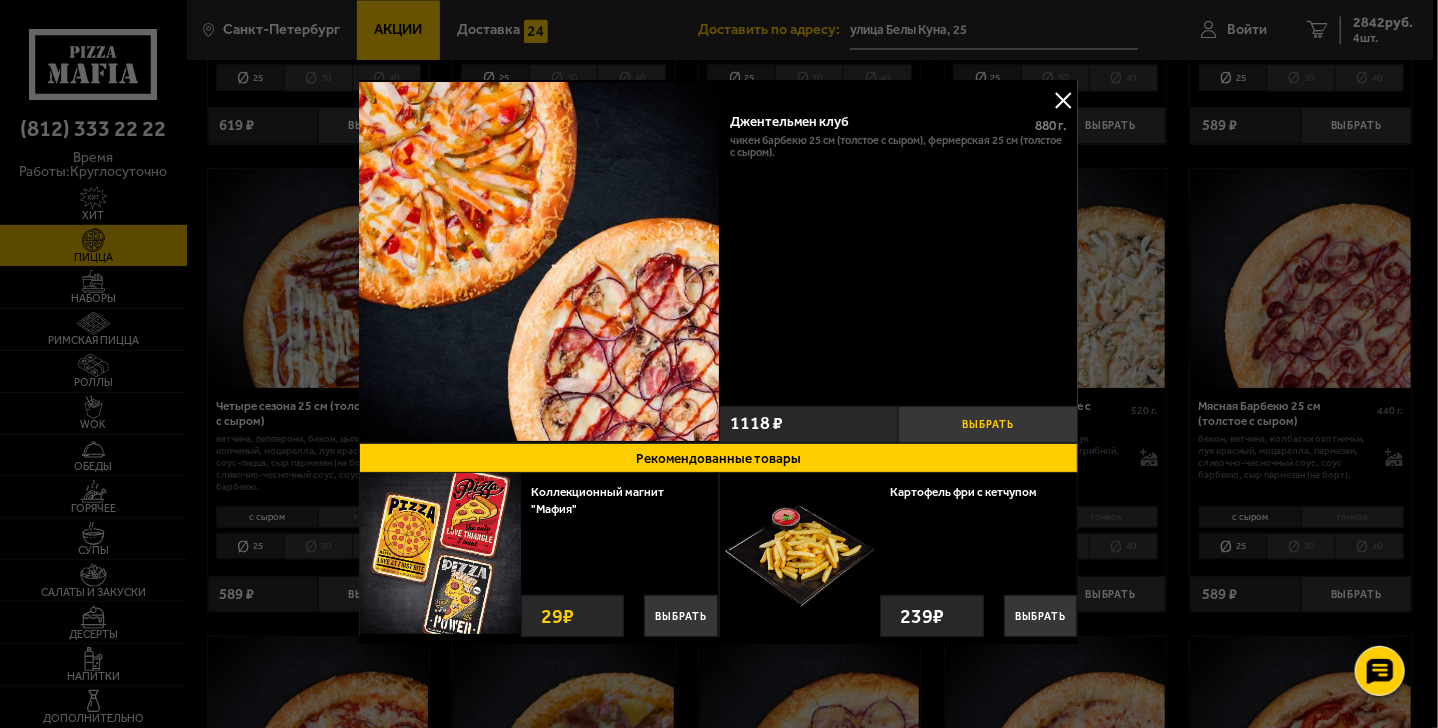 click on "Выбрать" at bounding box center (989, 424) 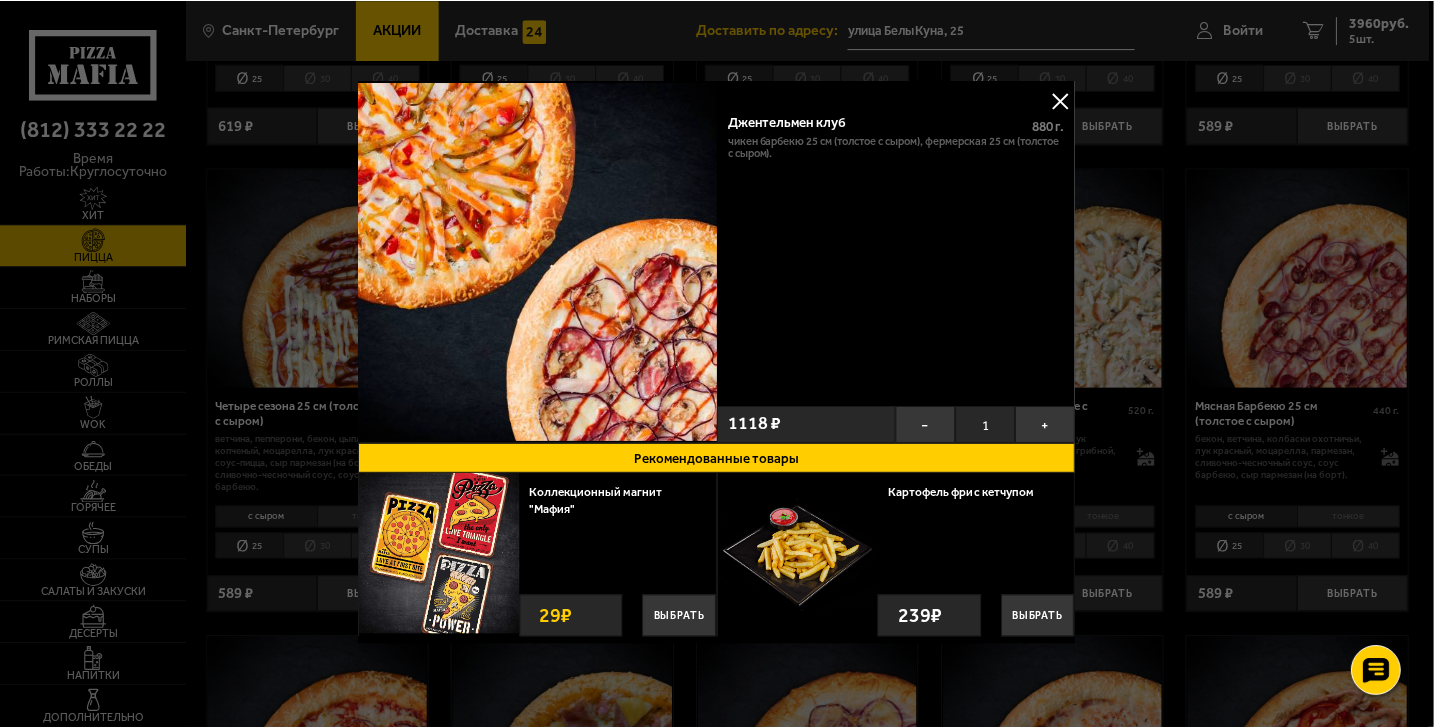 scroll, scrollTop: 138, scrollLeft: 0, axis: vertical 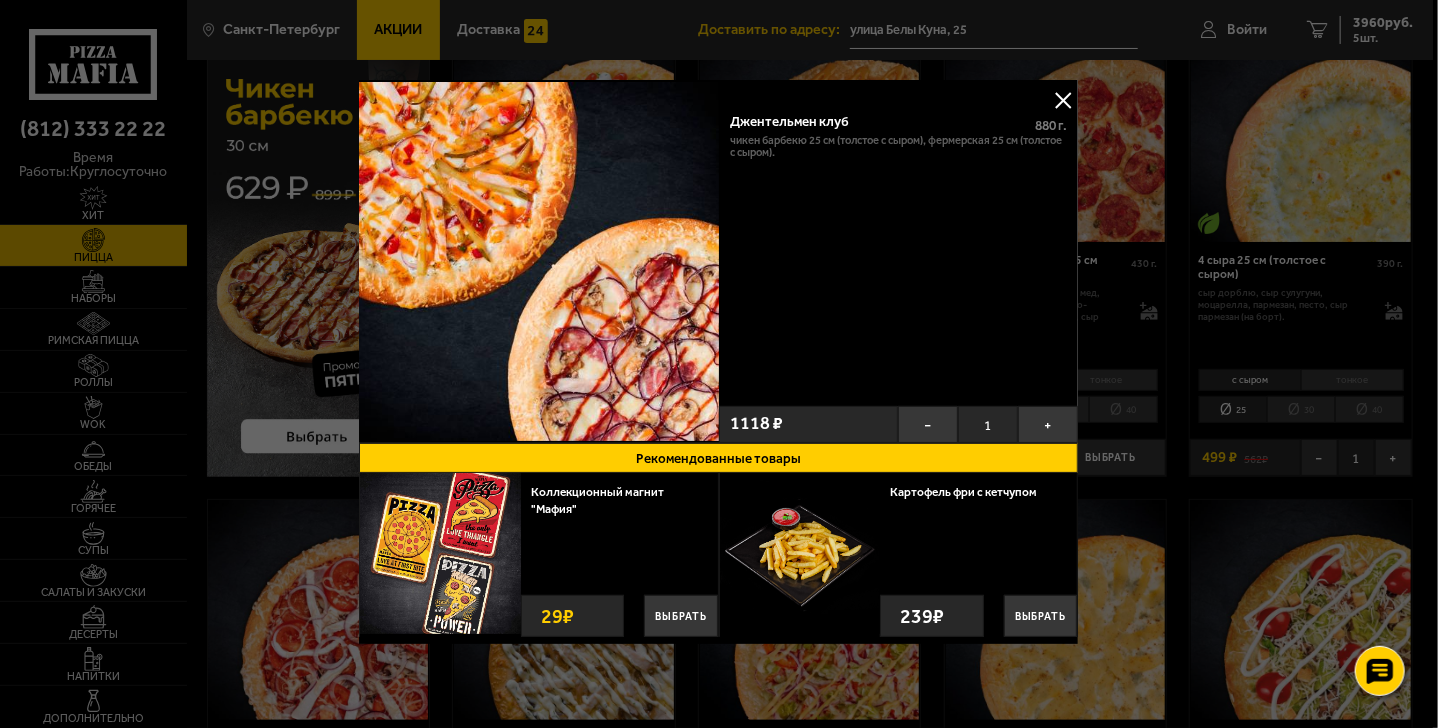 click at bounding box center [1064, 100] 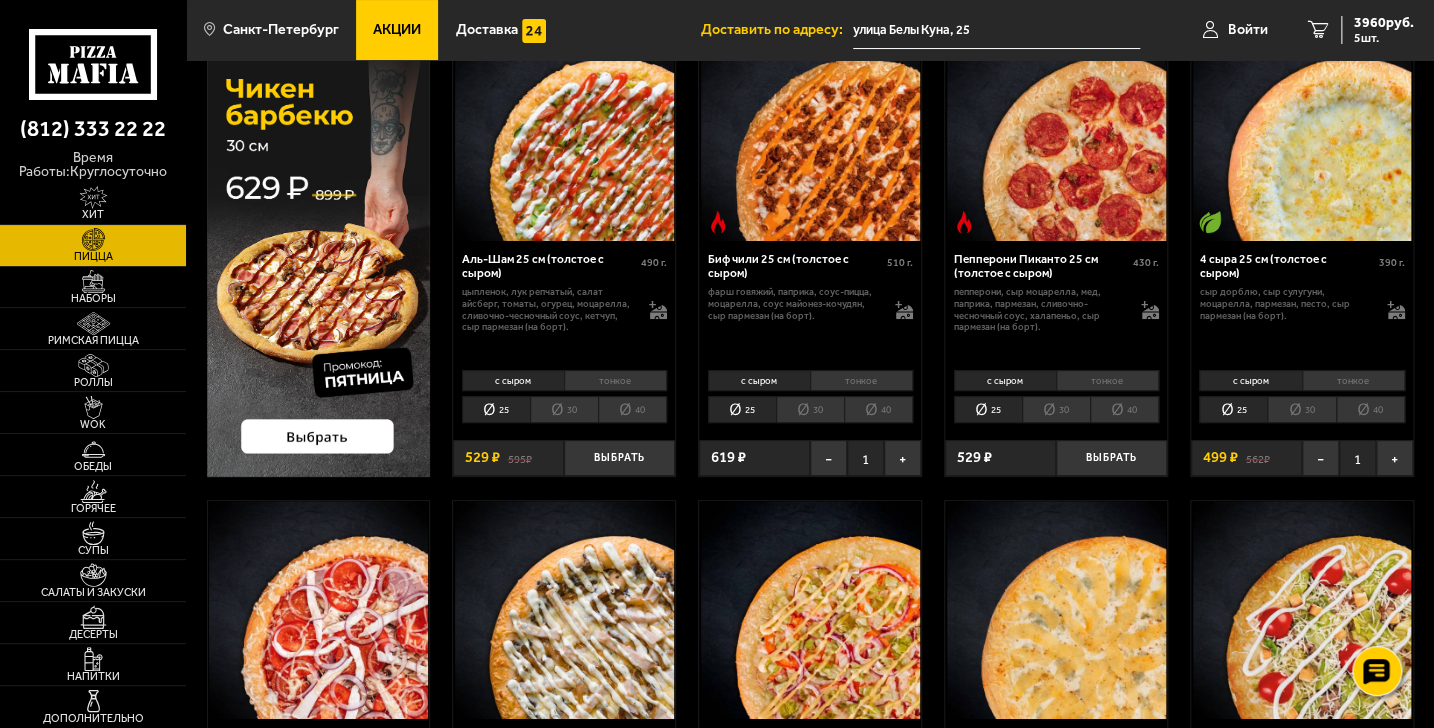 click at bounding box center (93, 239) 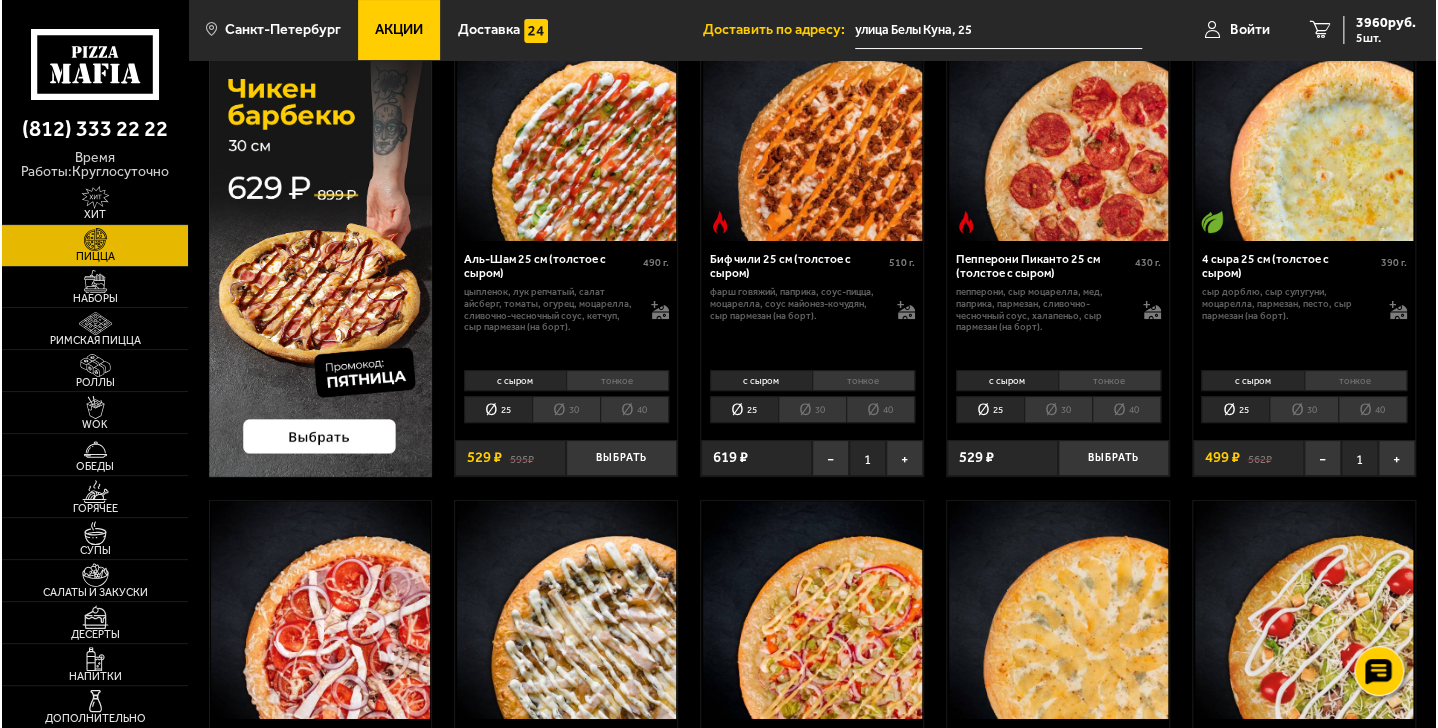 scroll, scrollTop: 0, scrollLeft: 0, axis: both 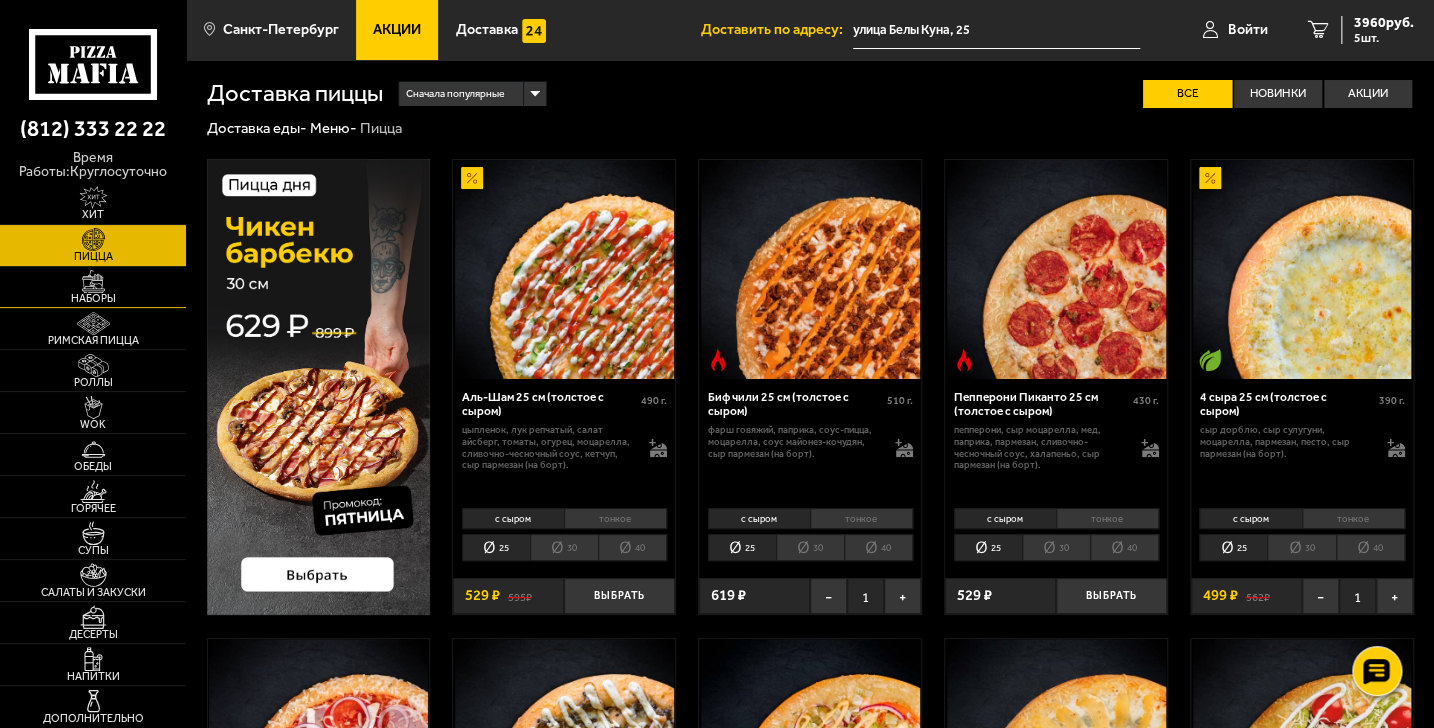 click at bounding box center (93, 281) 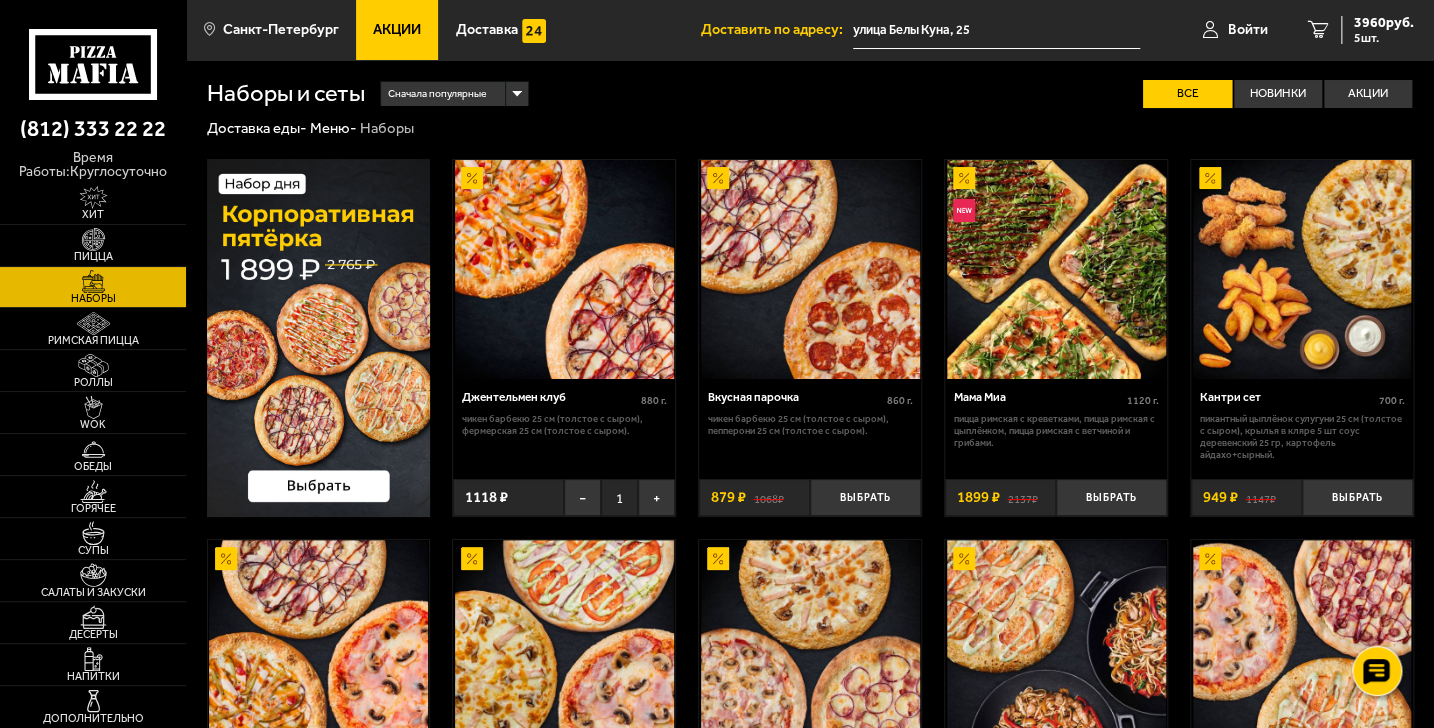 click on "Чикен Барбекю 25 см (толстое с сыром), Пепперони 25 см (толстое с сыром)." at bounding box center [810, 425] 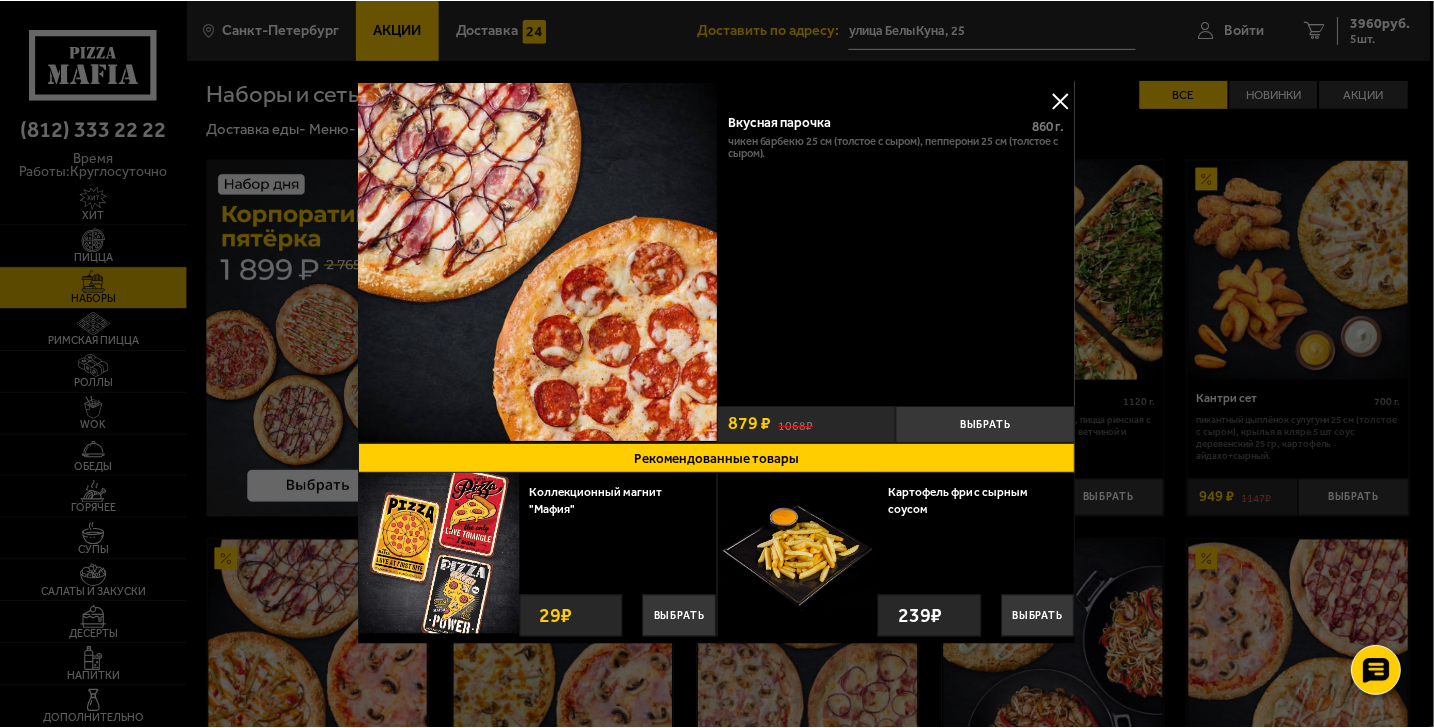 scroll, scrollTop: 4, scrollLeft: 0, axis: vertical 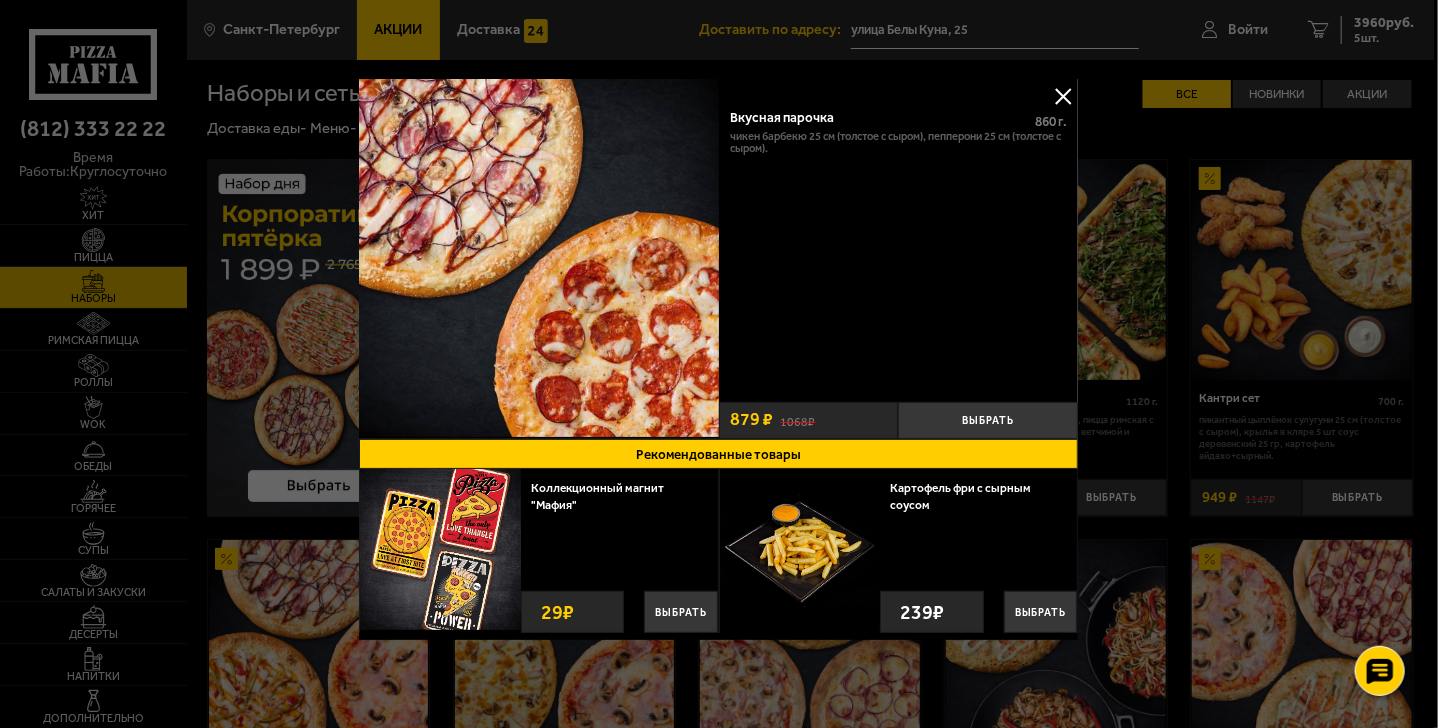 click at bounding box center [1064, 96] 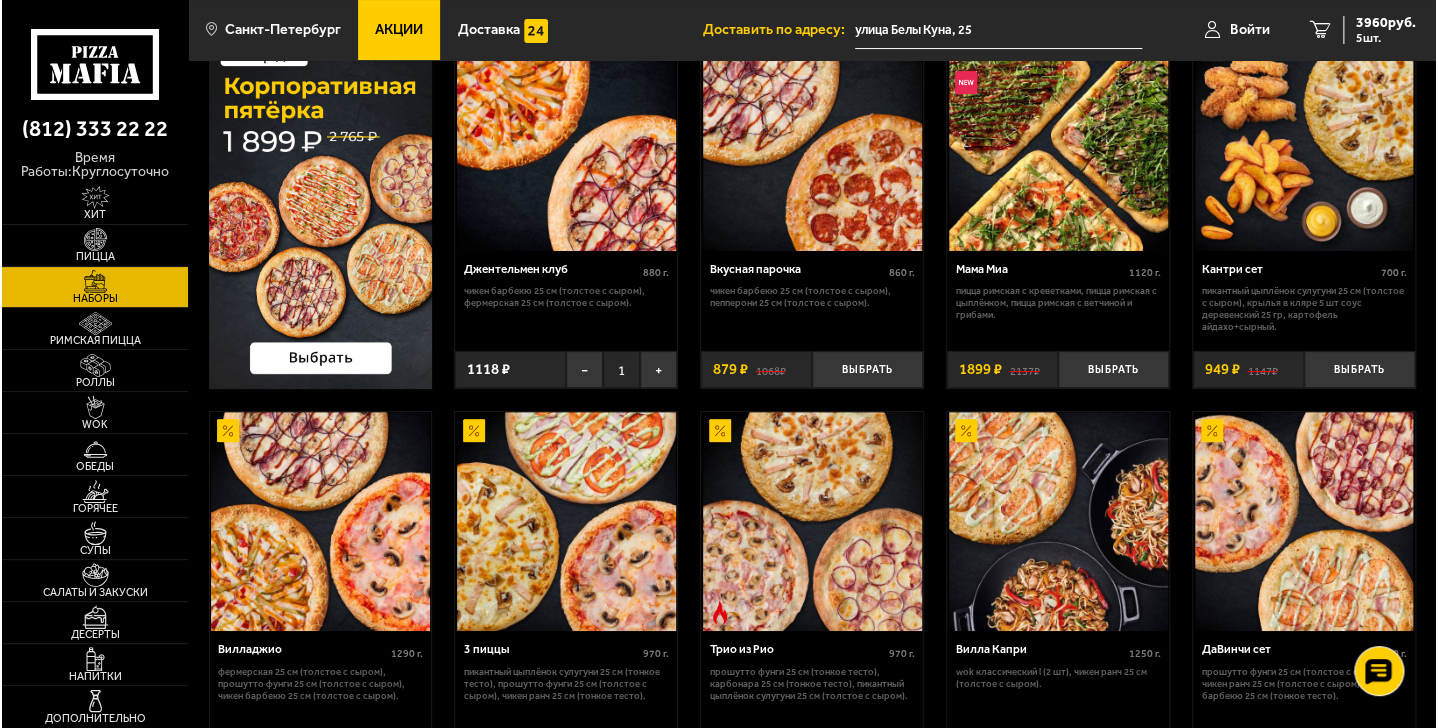 scroll, scrollTop: 0, scrollLeft: 0, axis: both 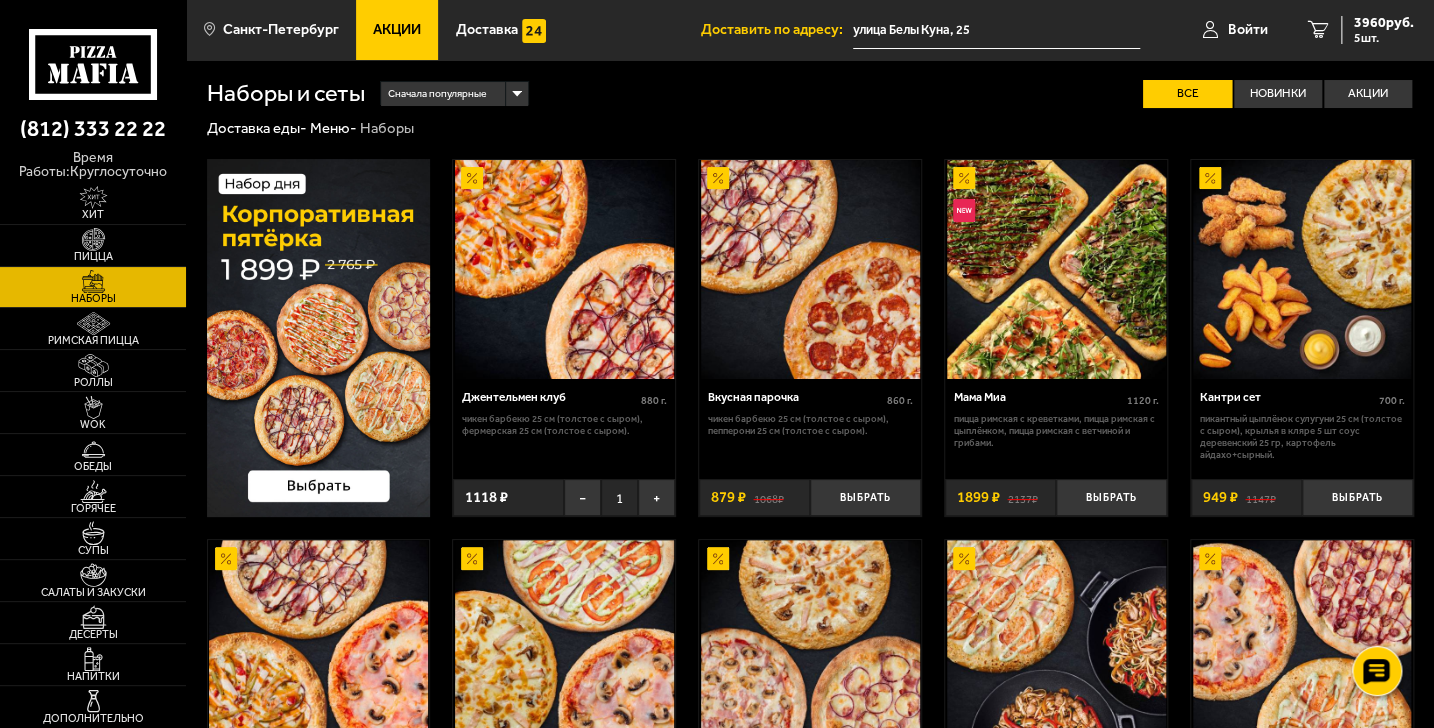 click at bounding box center [564, 269] 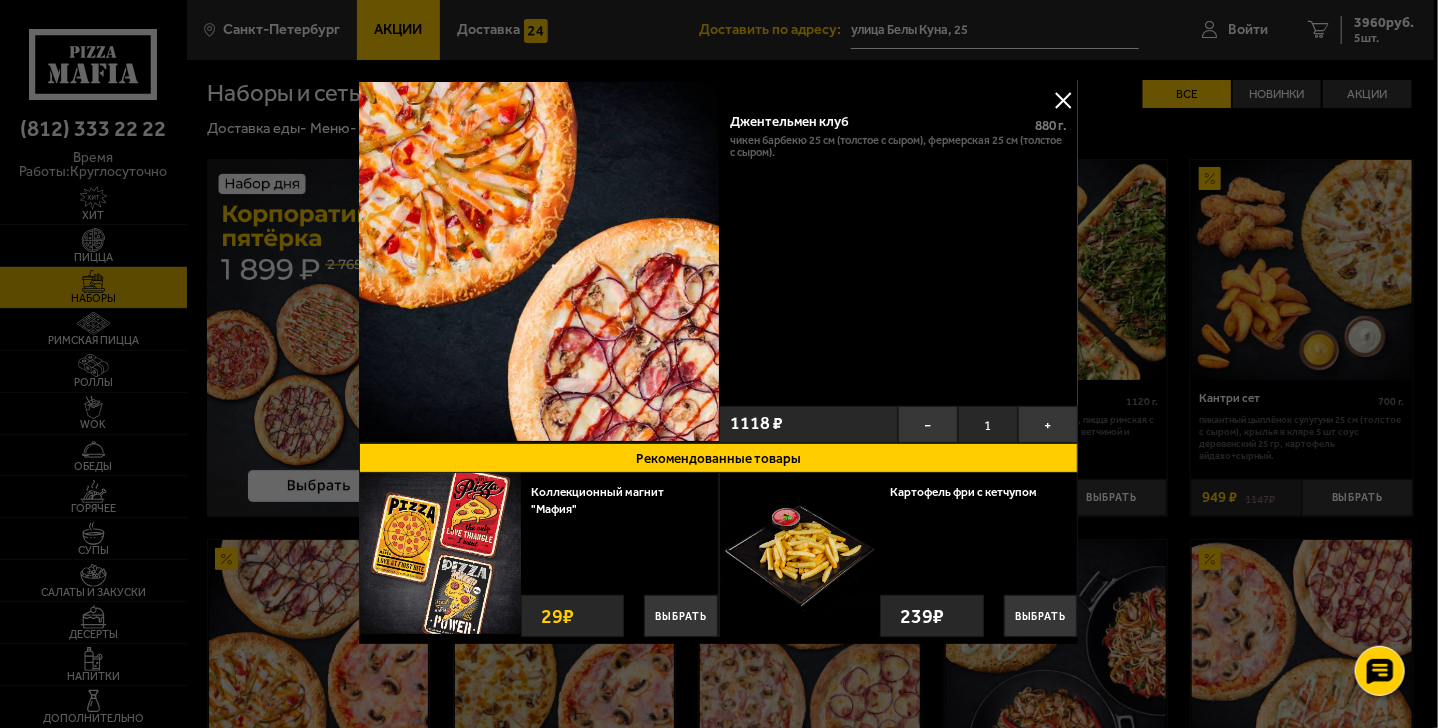 click on "Джентельмен клуб 880   г . Чикен Барбекю 25 см (толстое с сыром), Фермерская 25 см (толстое с сыром)." at bounding box center (899, 249) 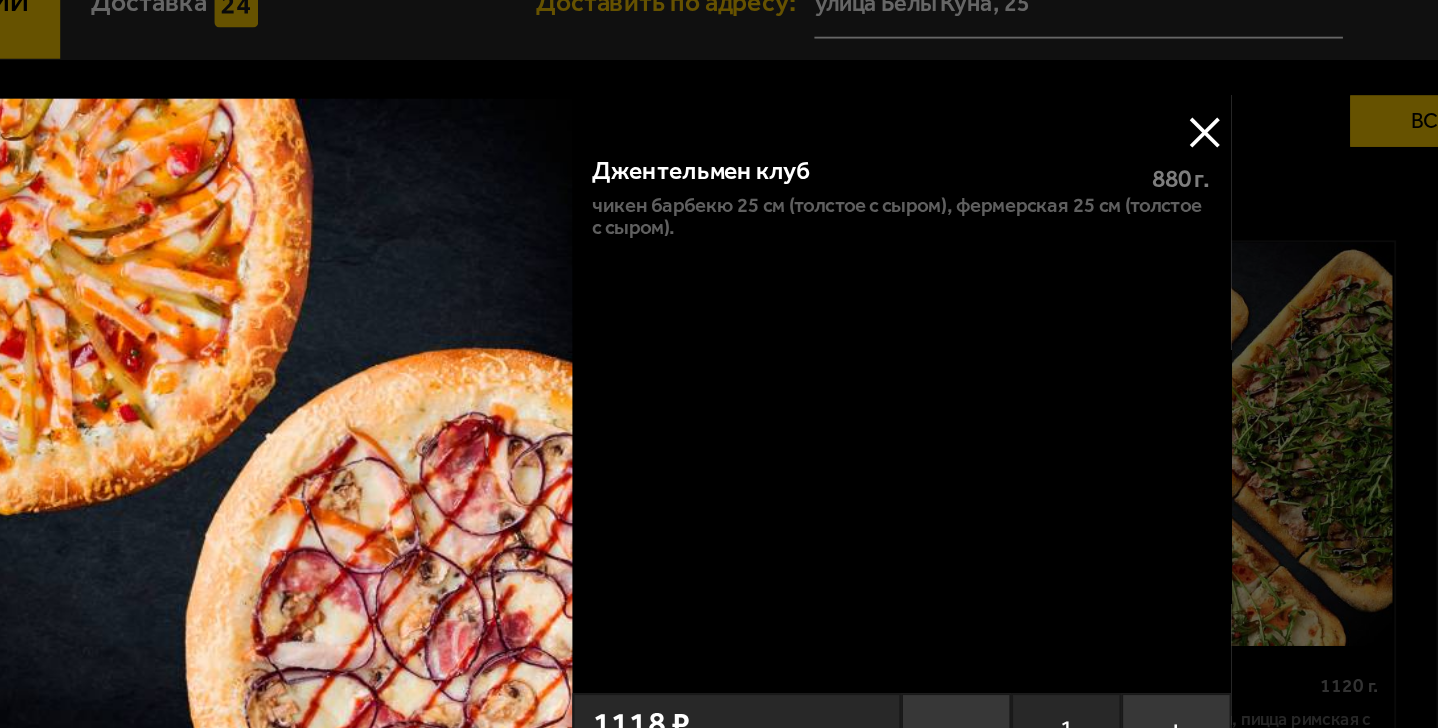 scroll, scrollTop: 4, scrollLeft: 0, axis: vertical 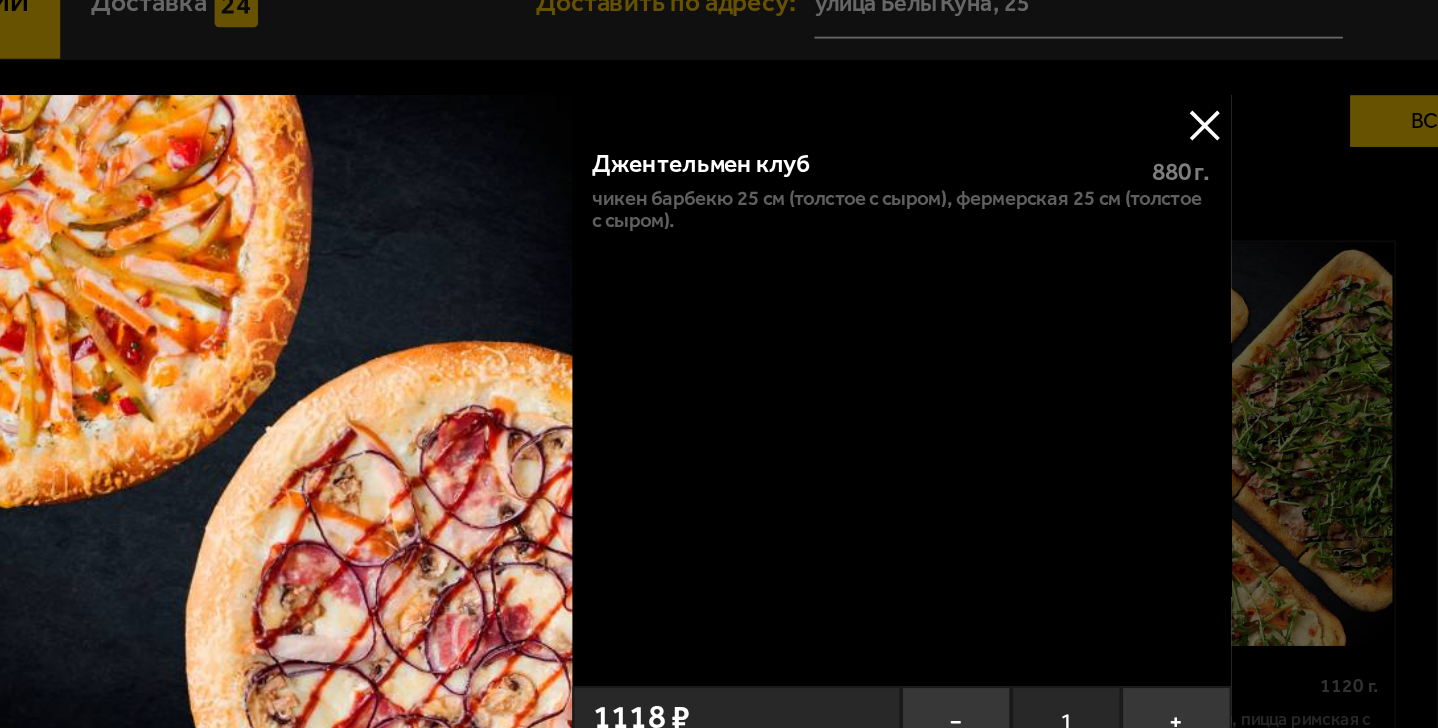 click at bounding box center (1064, 96) 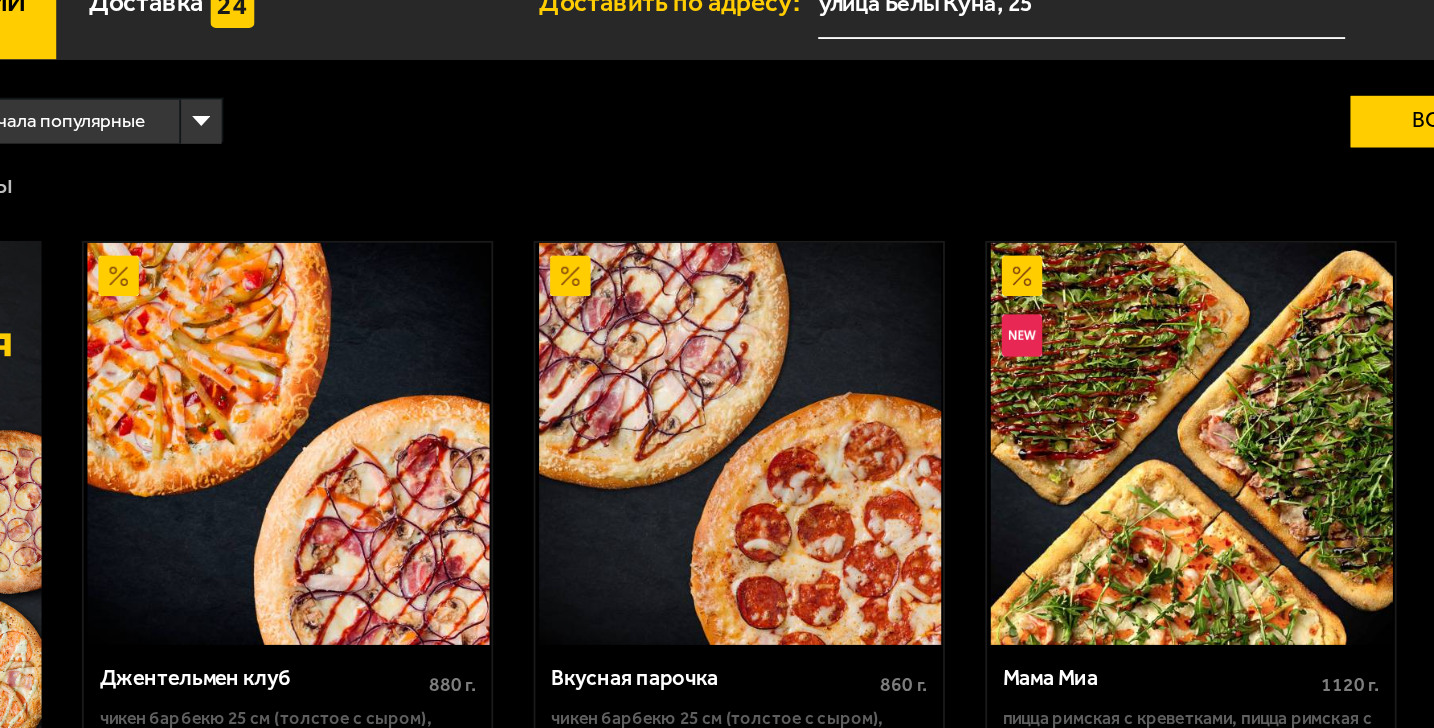 click at bounding box center (810, 269) 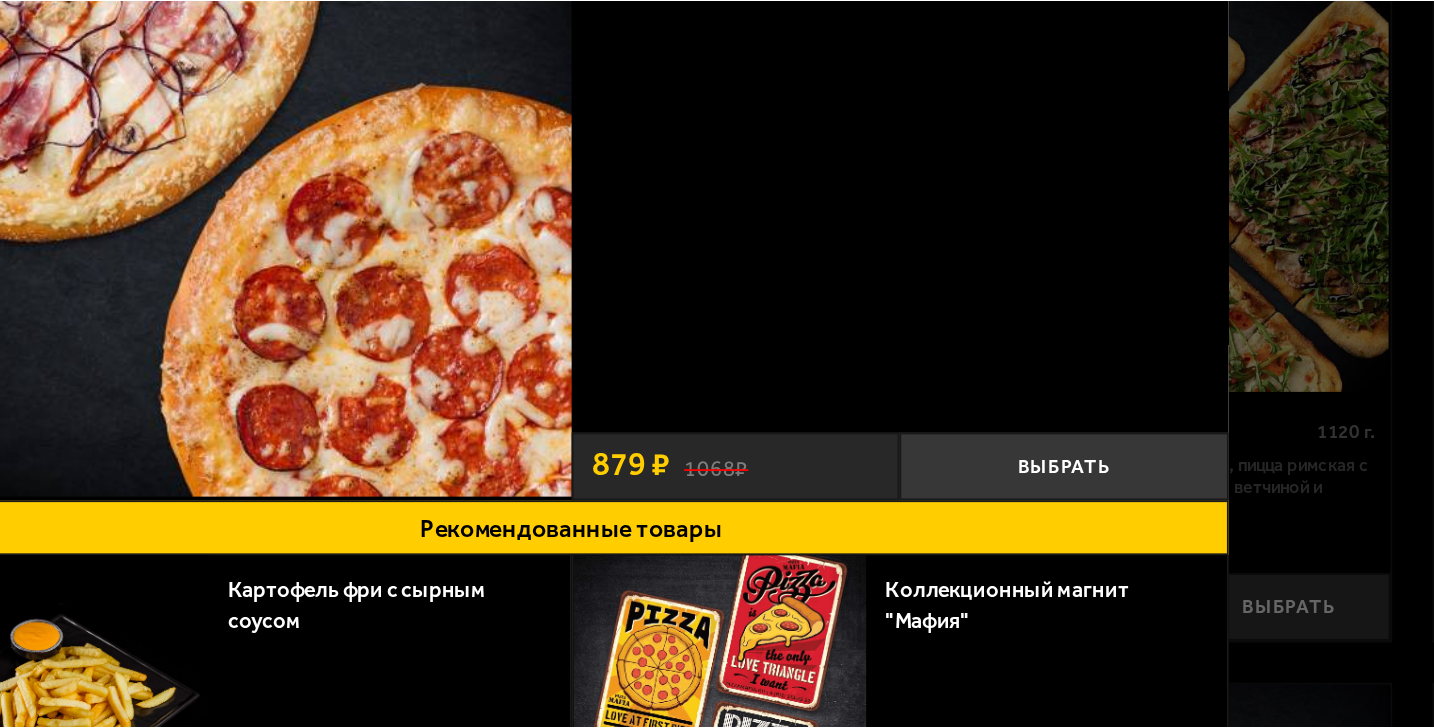 scroll, scrollTop: 0, scrollLeft: 0, axis: both 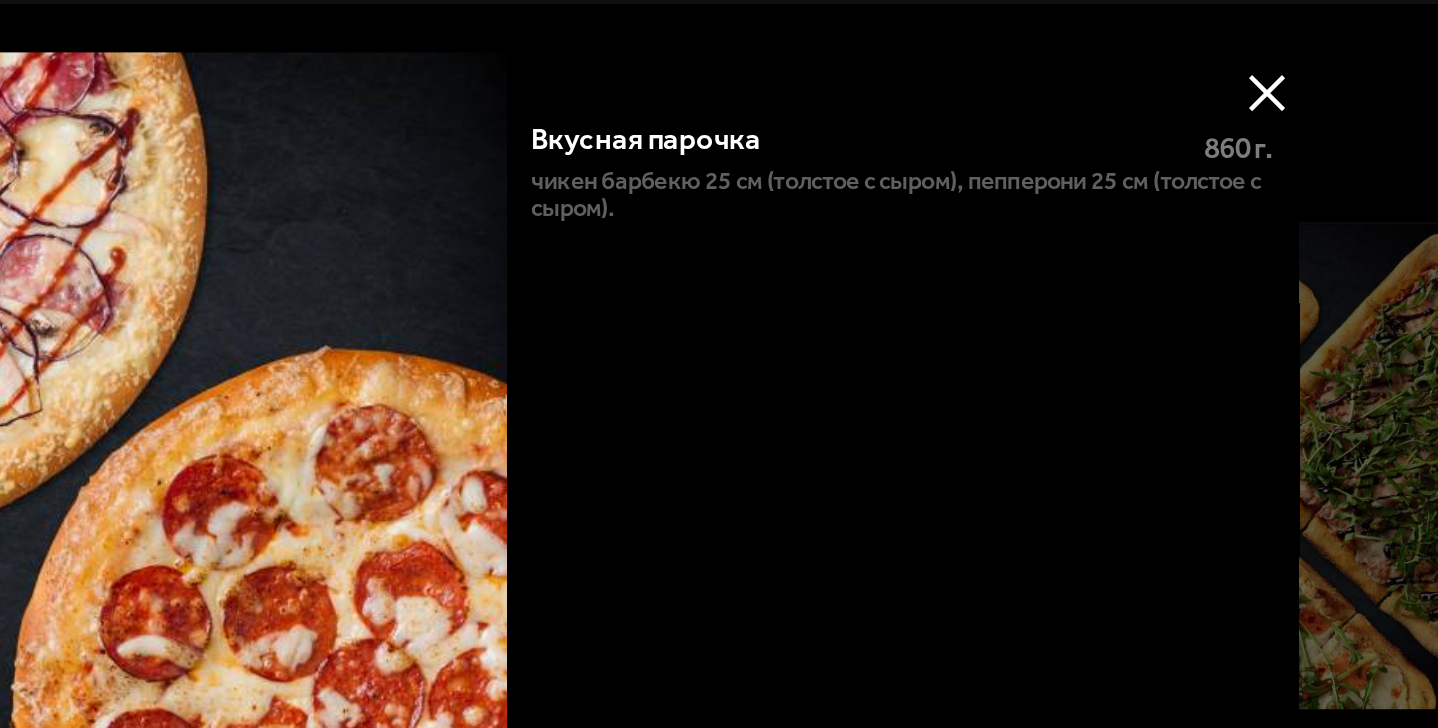 click at bounding box center [1064, 100] 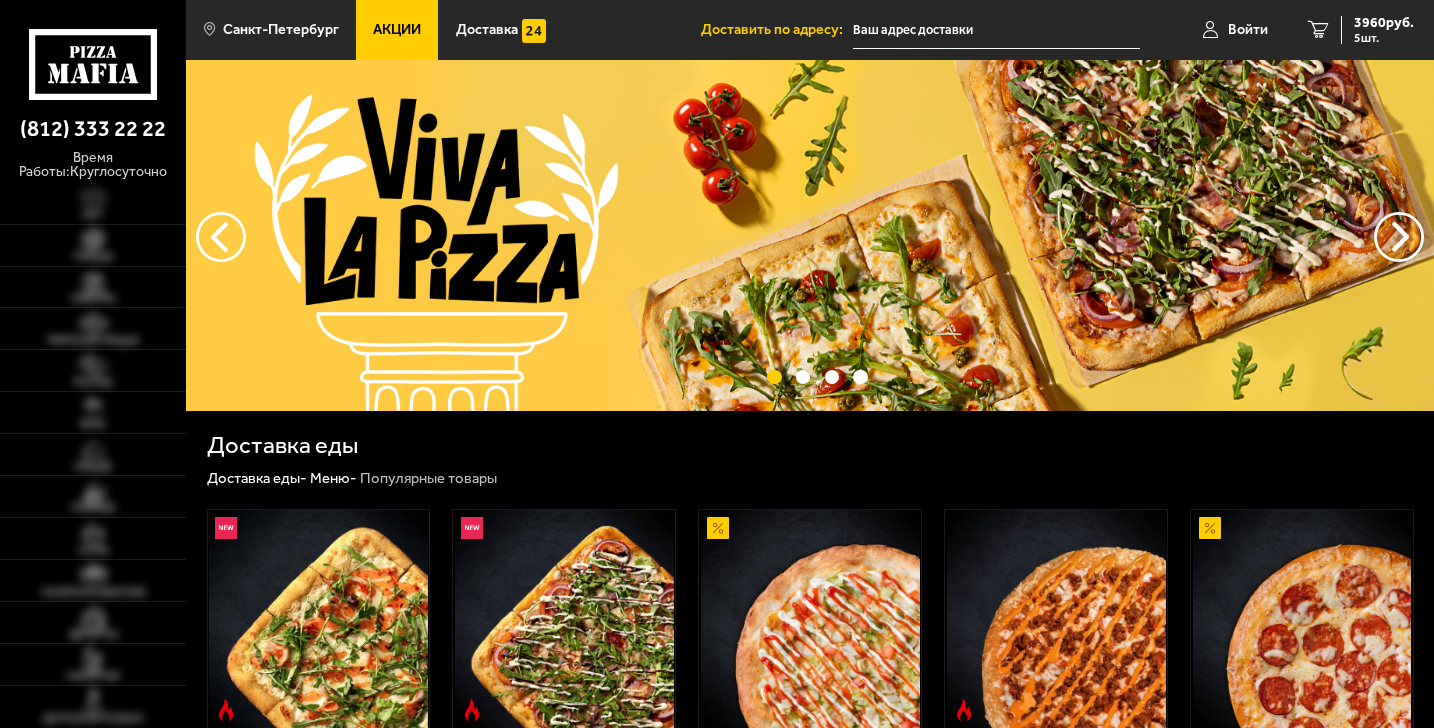 type on "улица Белы Куна, 25" 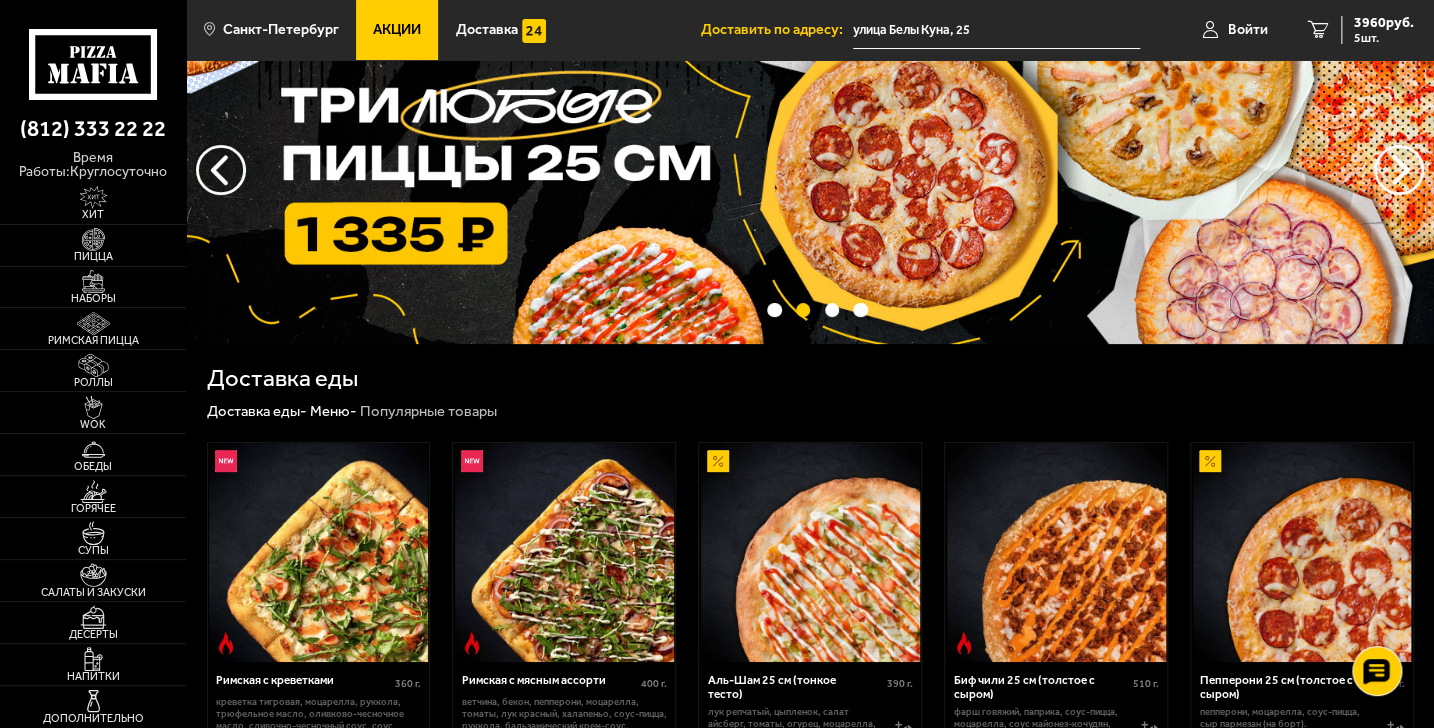 scroll, scrollTop: 0, scrollLeft: 0, axis: both 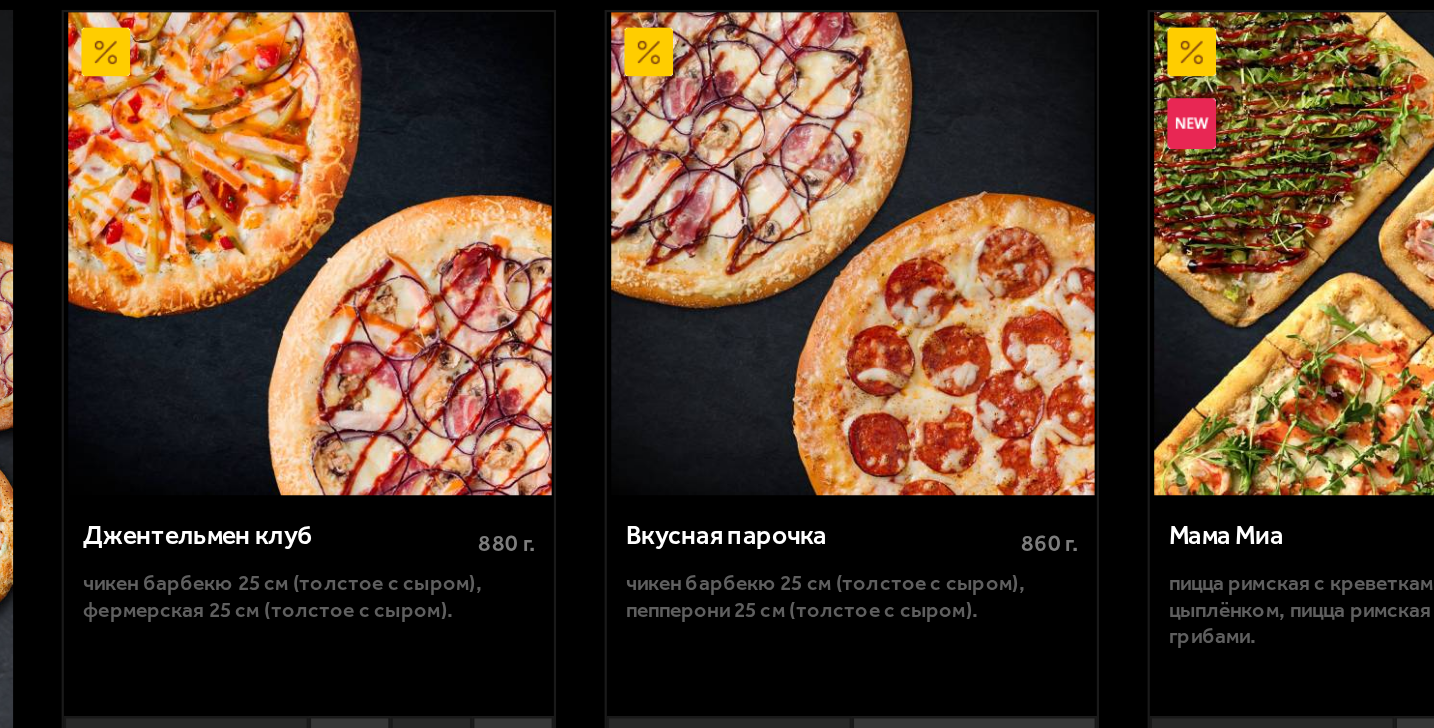 type on "улица Белы Куна, 25" 